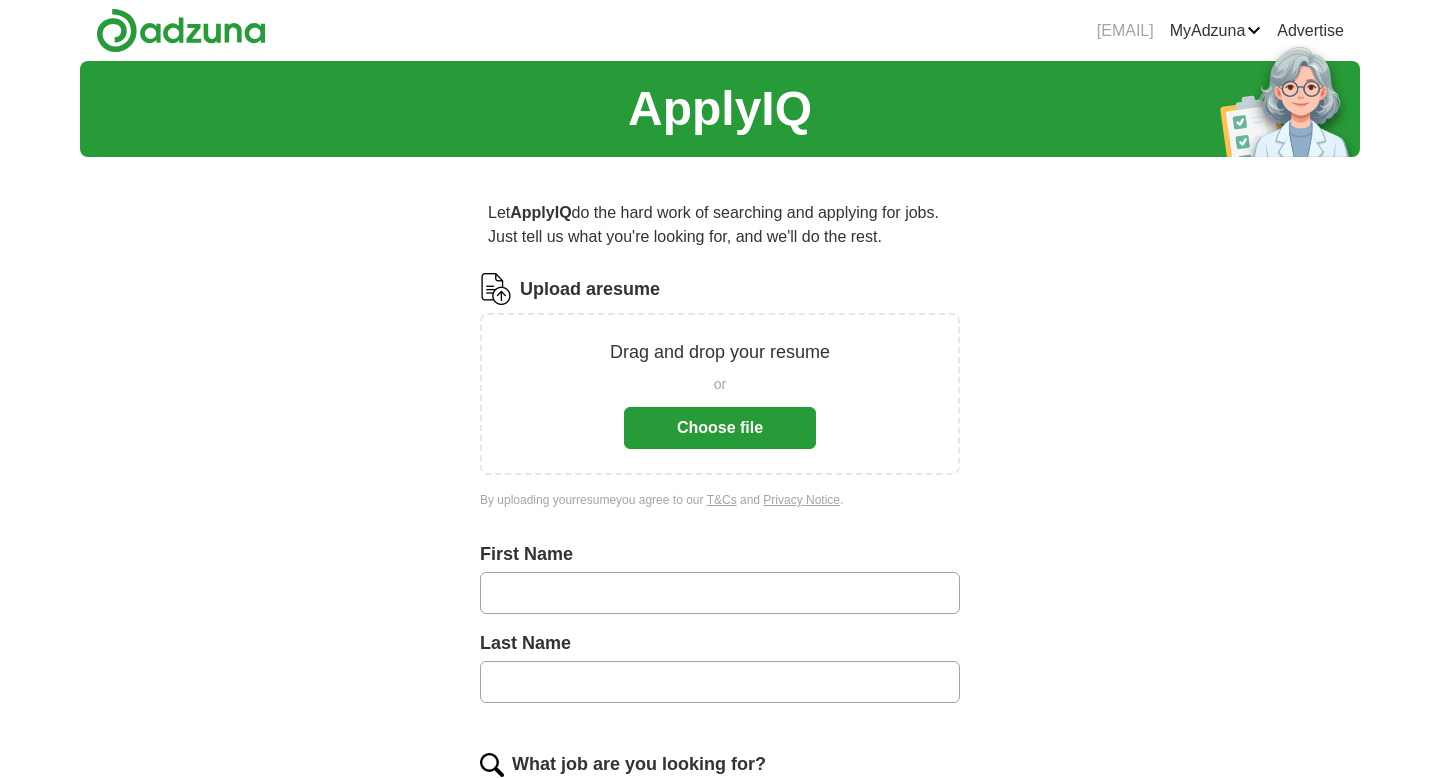 scroll, scrollTop: 0, scrollLeft: 0, axis: both 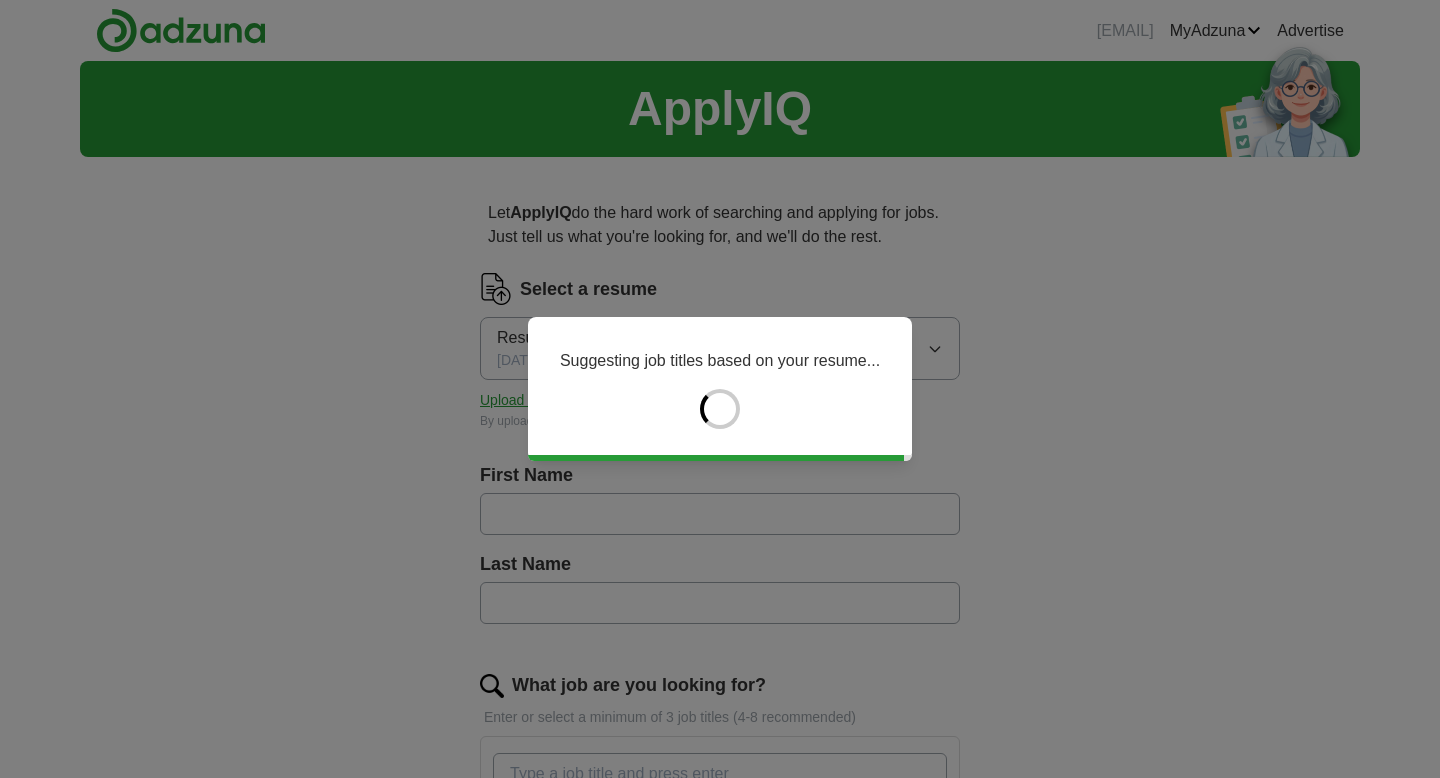 type on "*******" 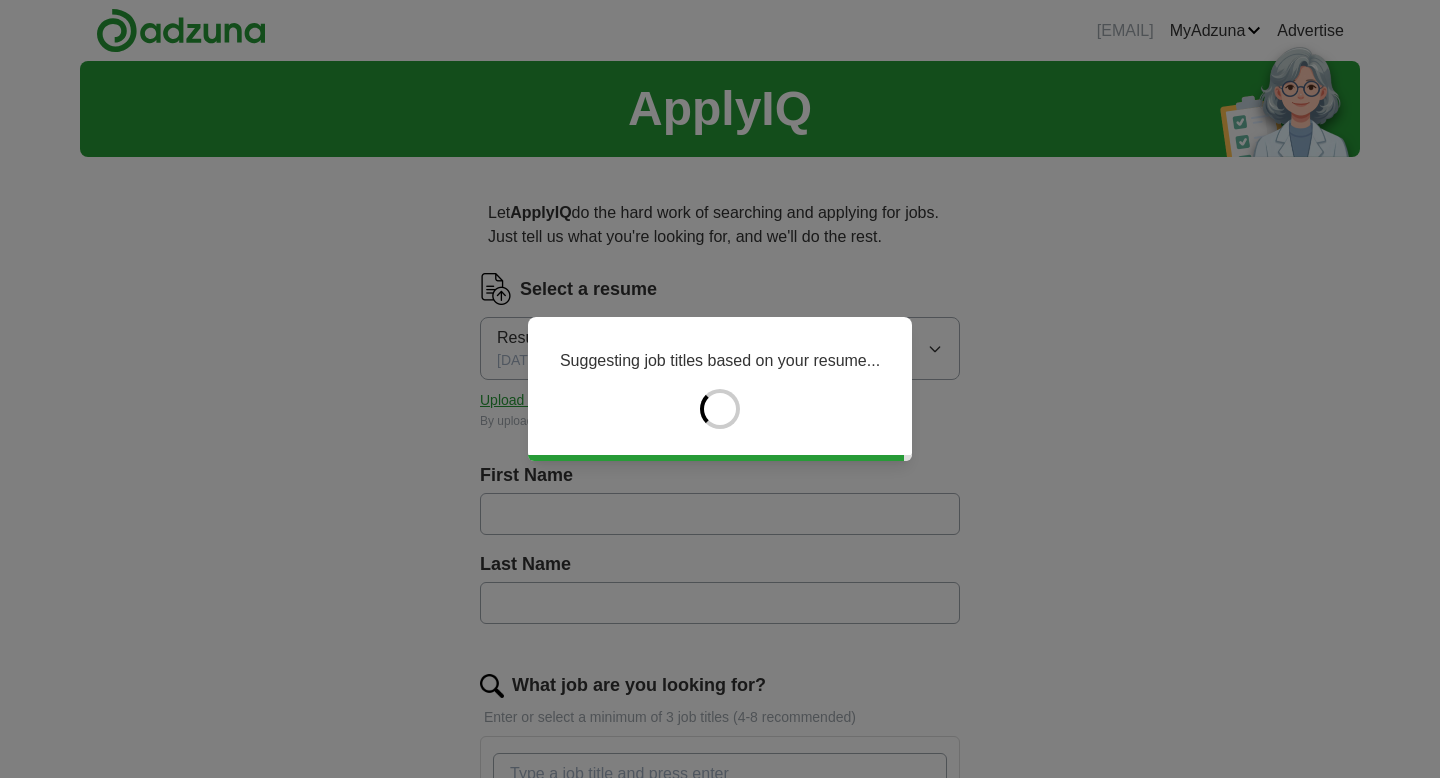type on "*****" 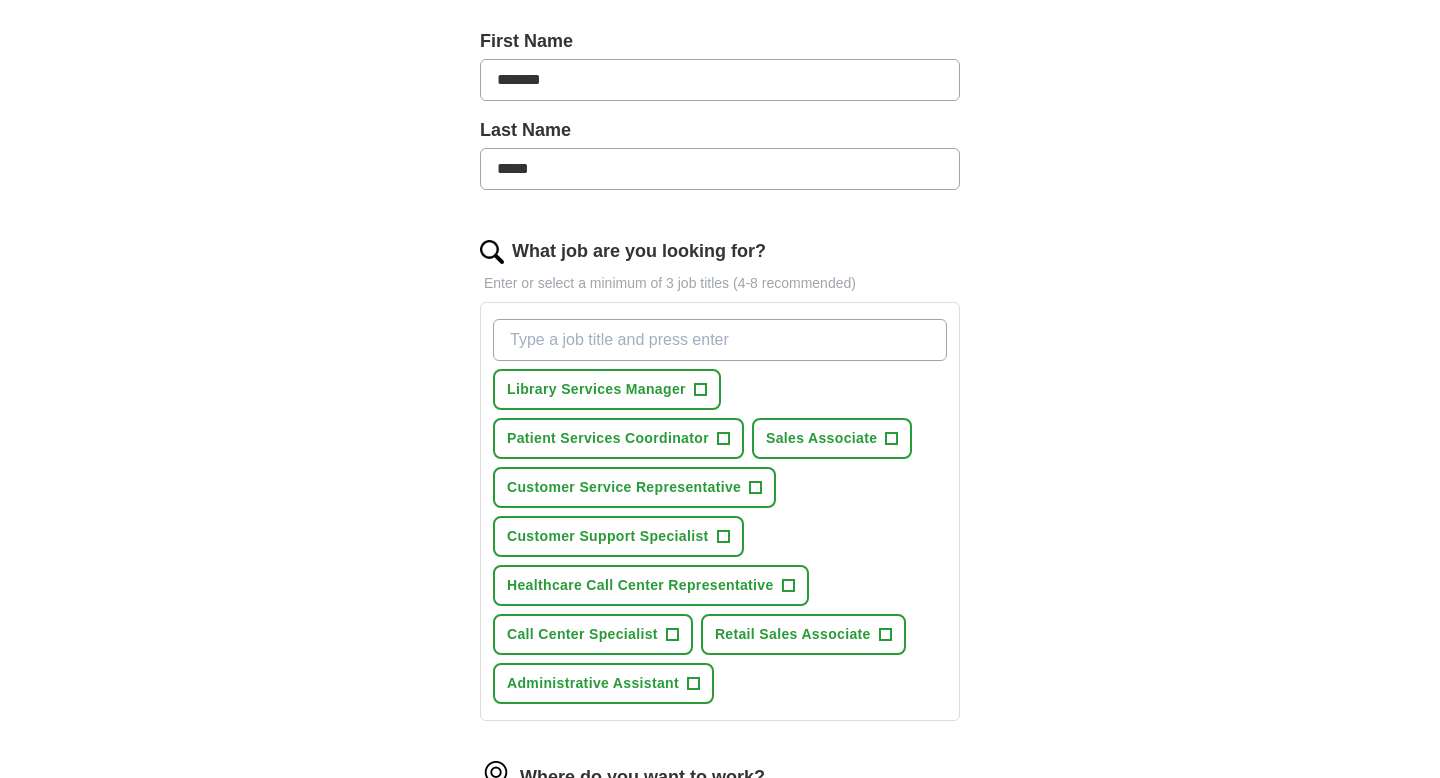 scroll, scrollTop: 435, scrollLeft: 0, axis: vertical 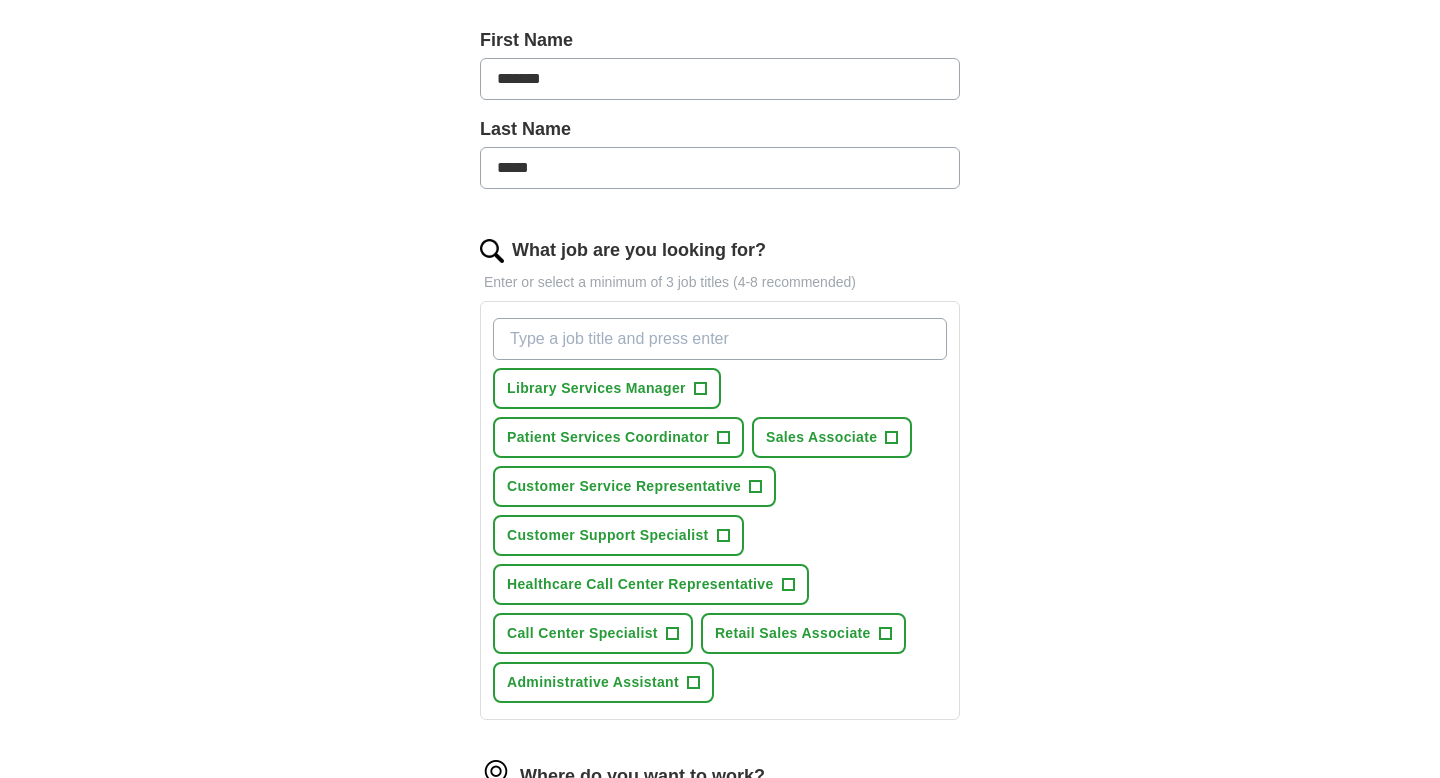click on "What job are you looking for?" at bounding box center [720, 339] 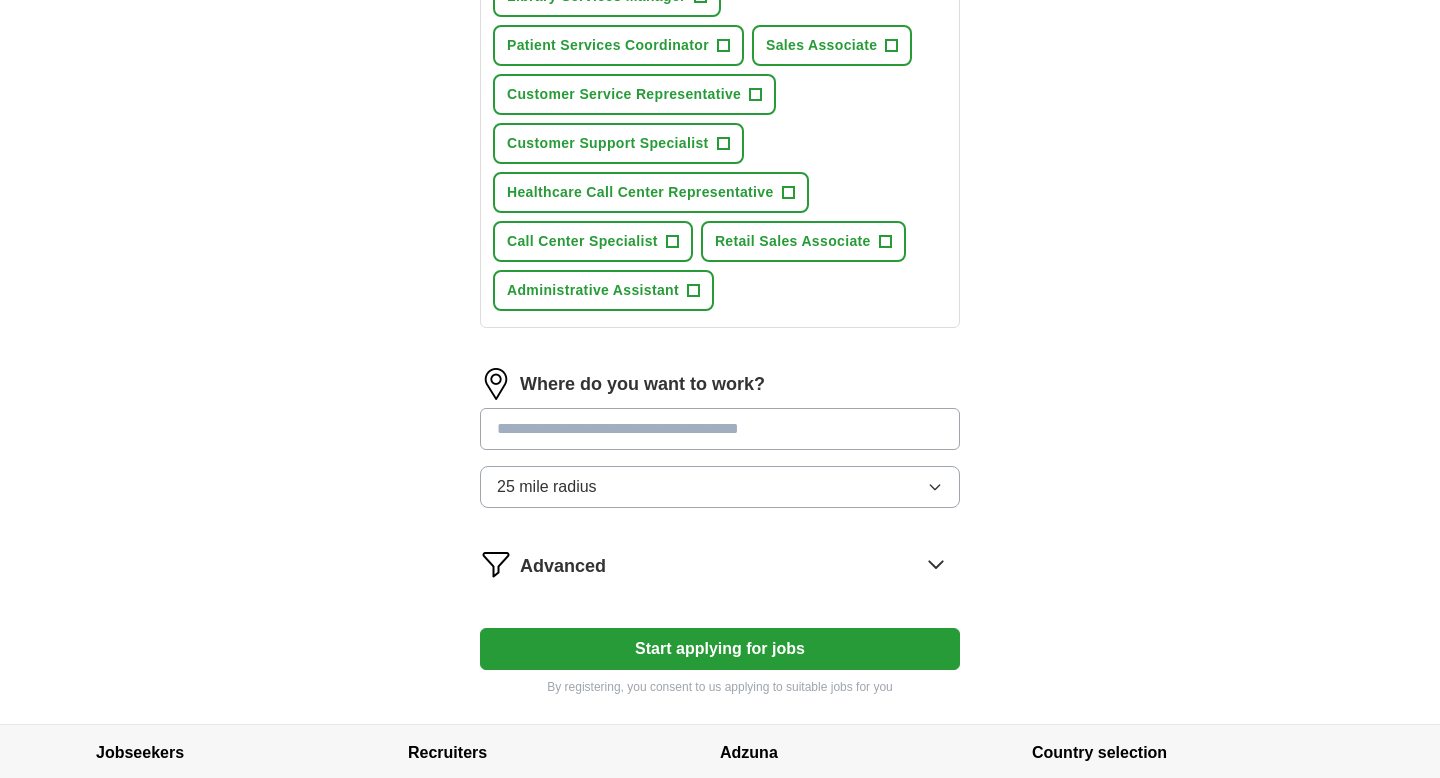 scroll, scrollTop: 828, scrollLeft: 0, axis: vertical 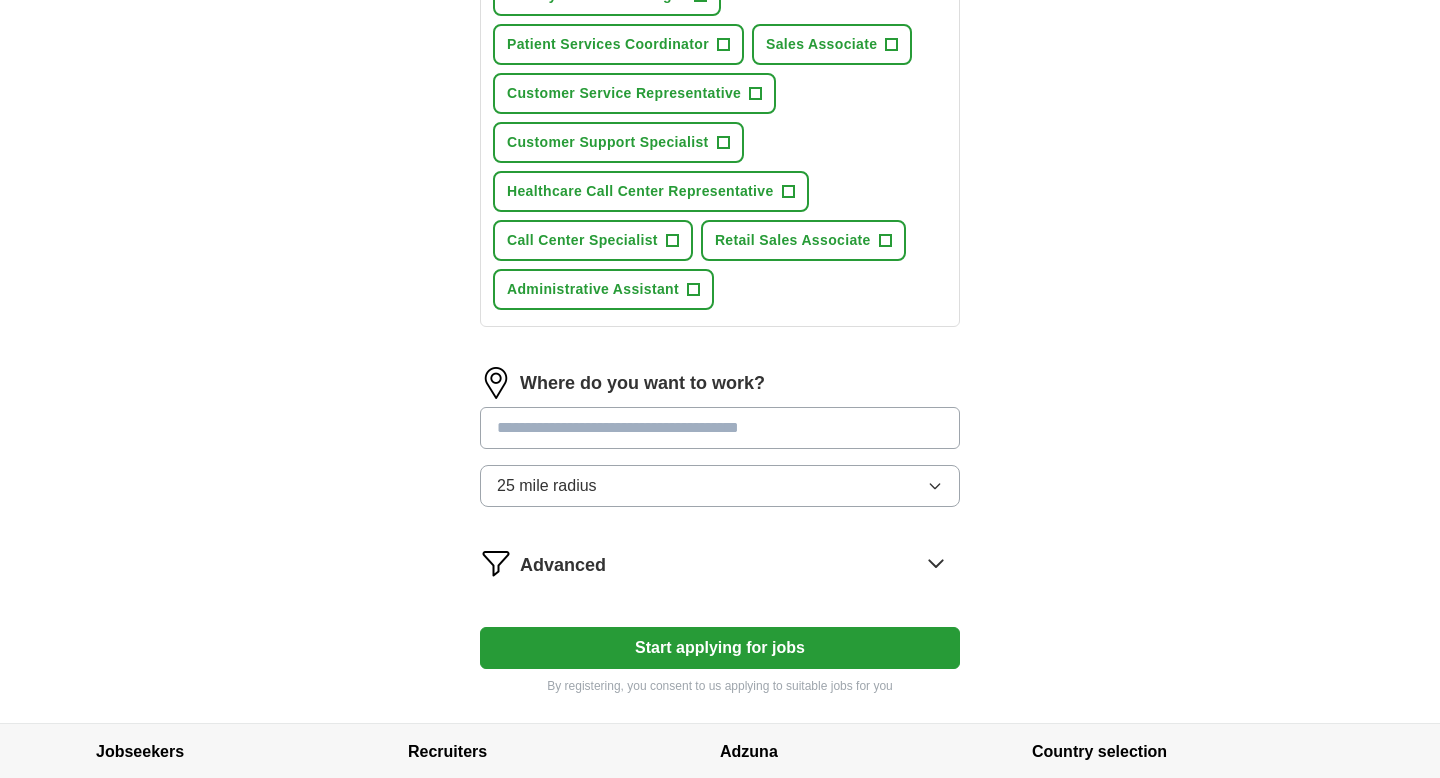 type on "Library Assistant" 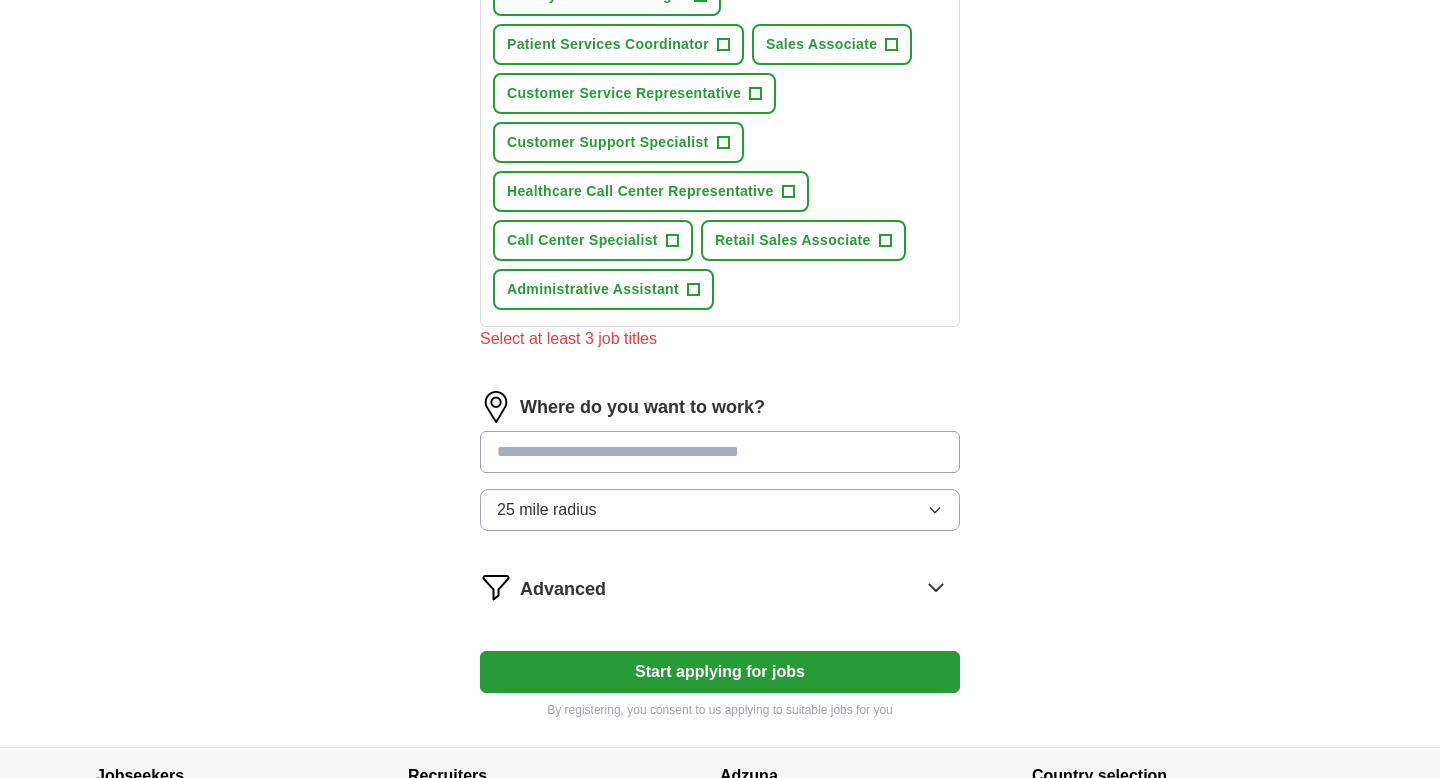 click at bounding box center (720, 452) 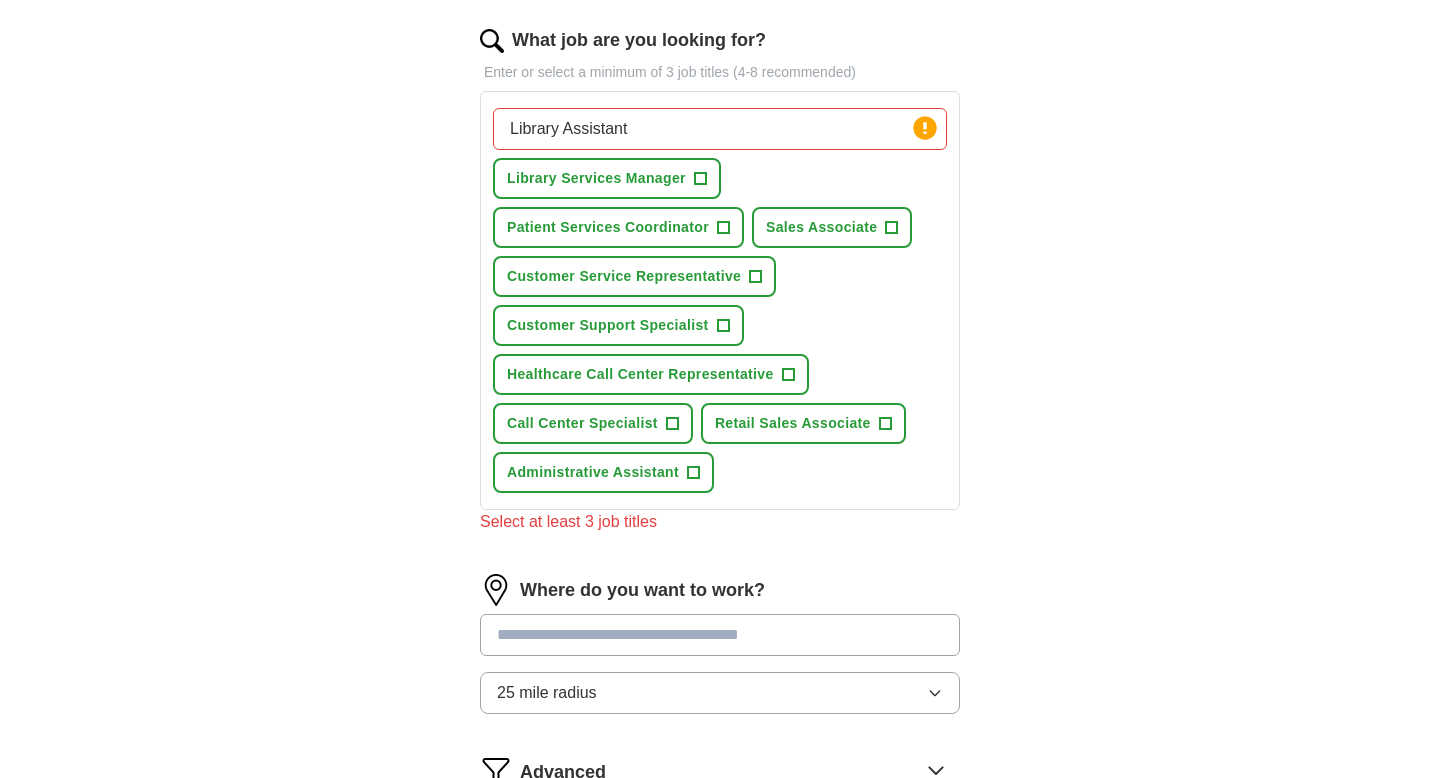 scroll, scrollTop: 642, scrollLeft: 0, axis: vertical 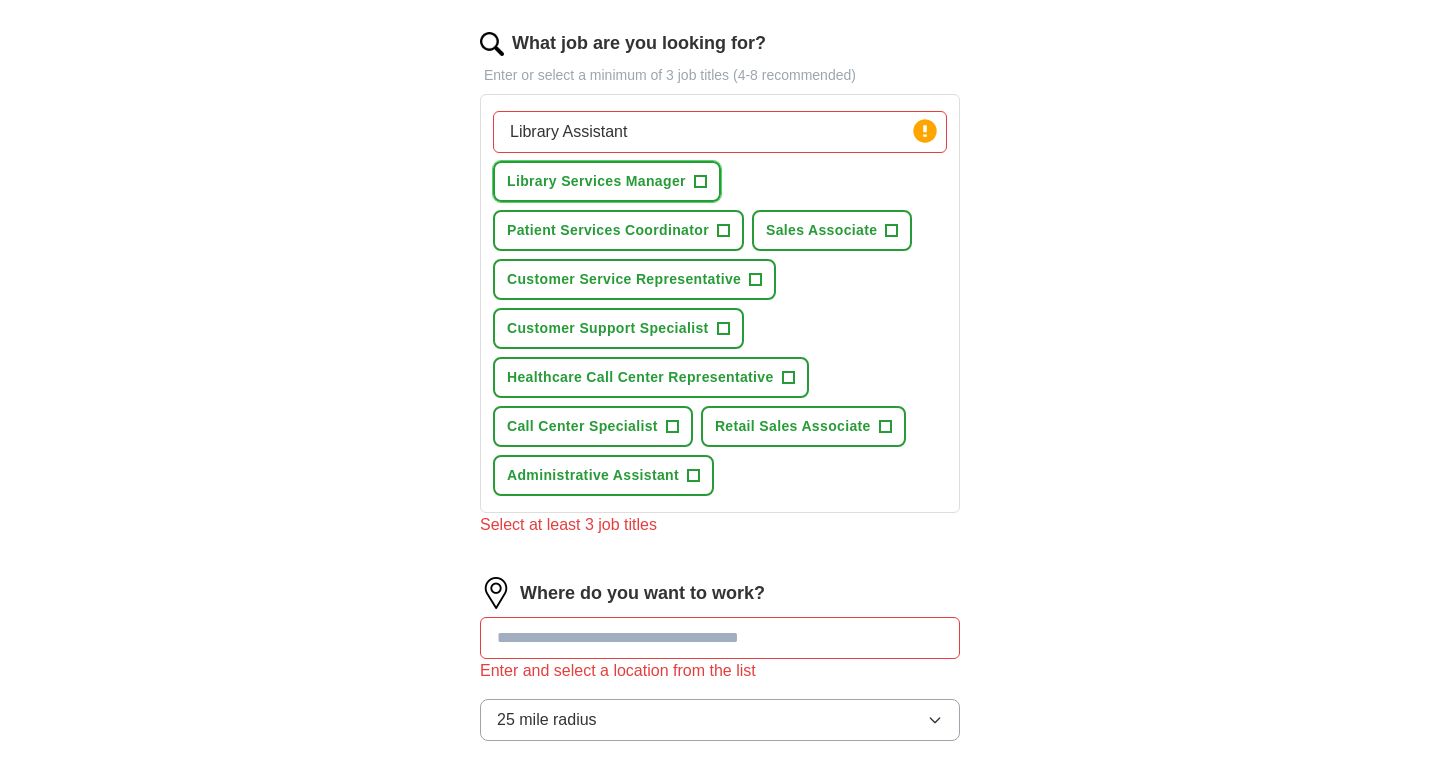 click on "+" at bounding box center [700, 182] 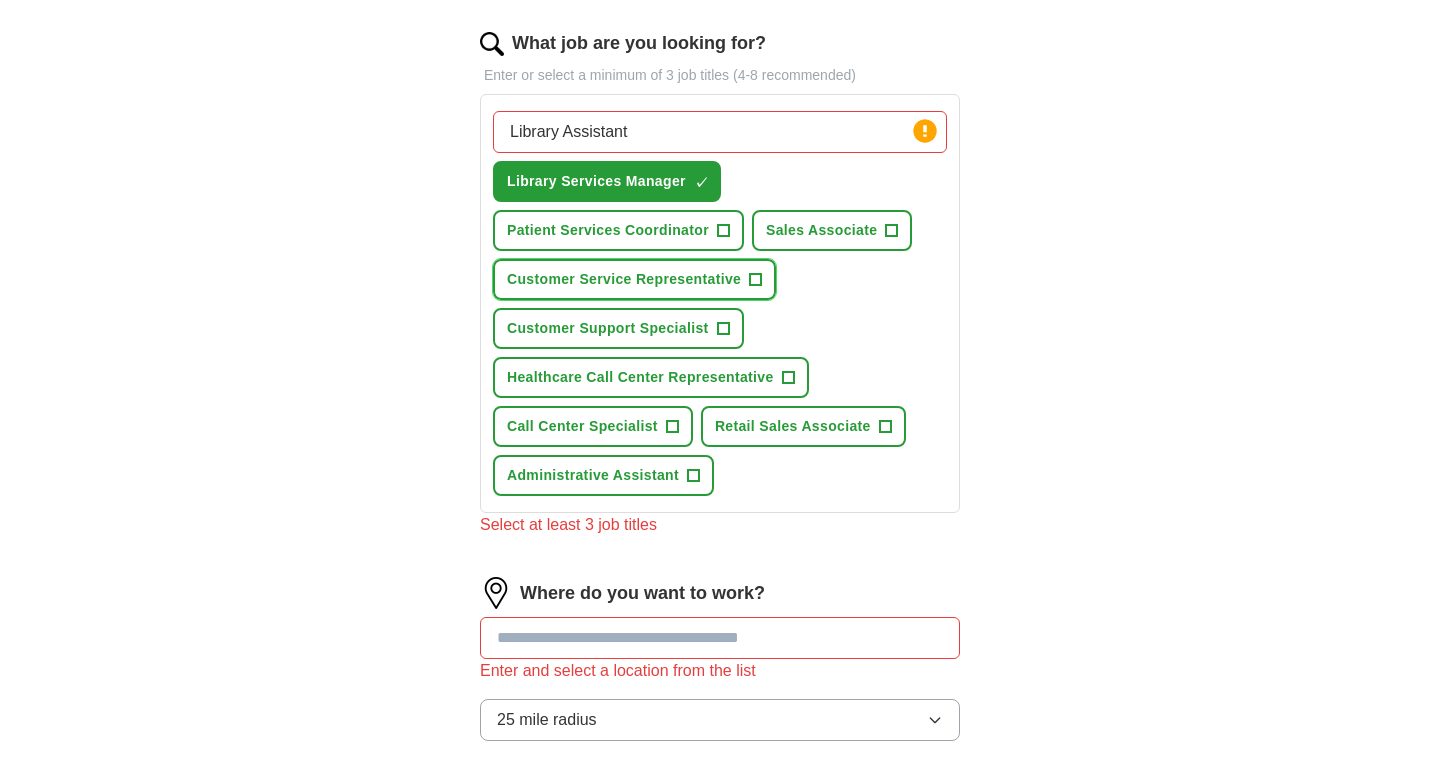 click on "Customer Service Representative" at bounding box center [624, 279] 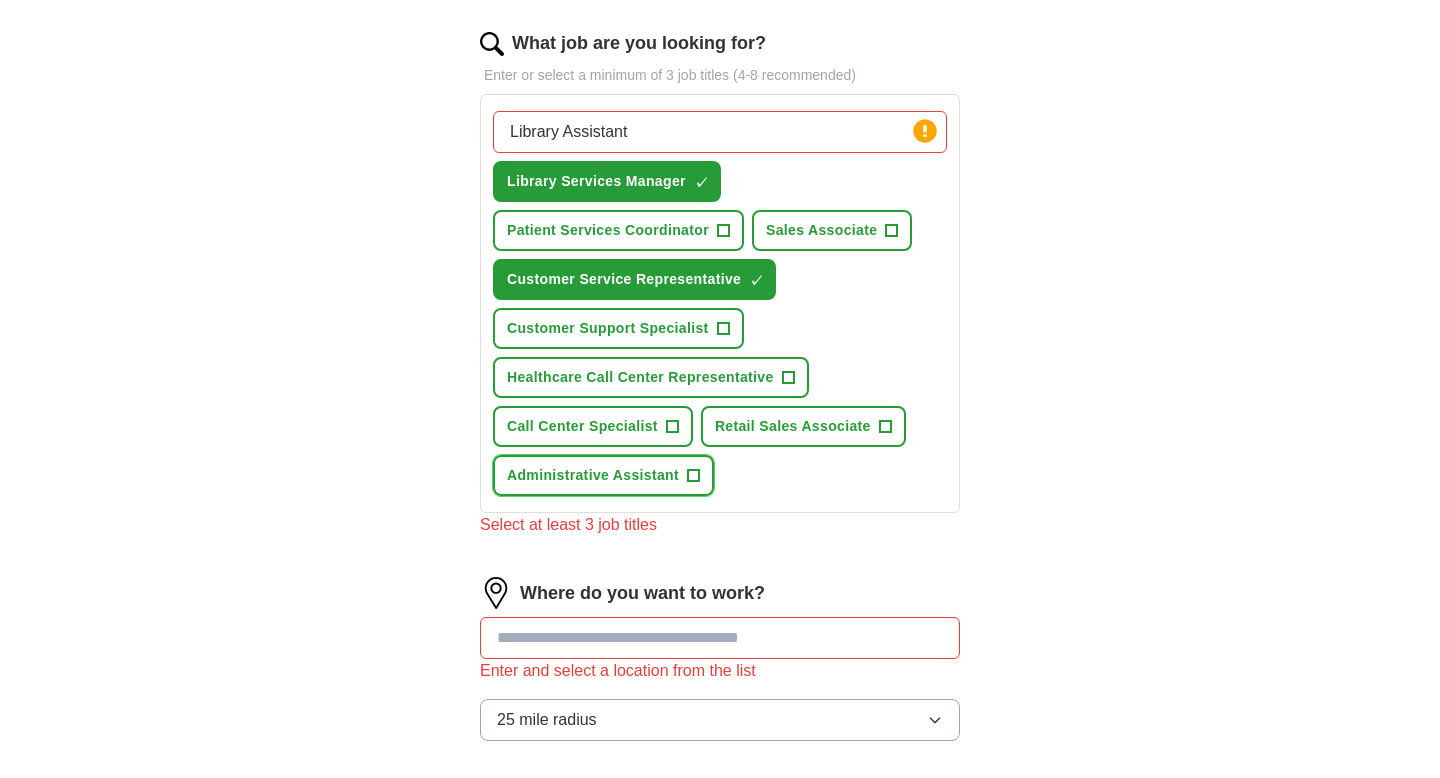 click on "Administrative Assistant +" at bounding box center (603, 475) 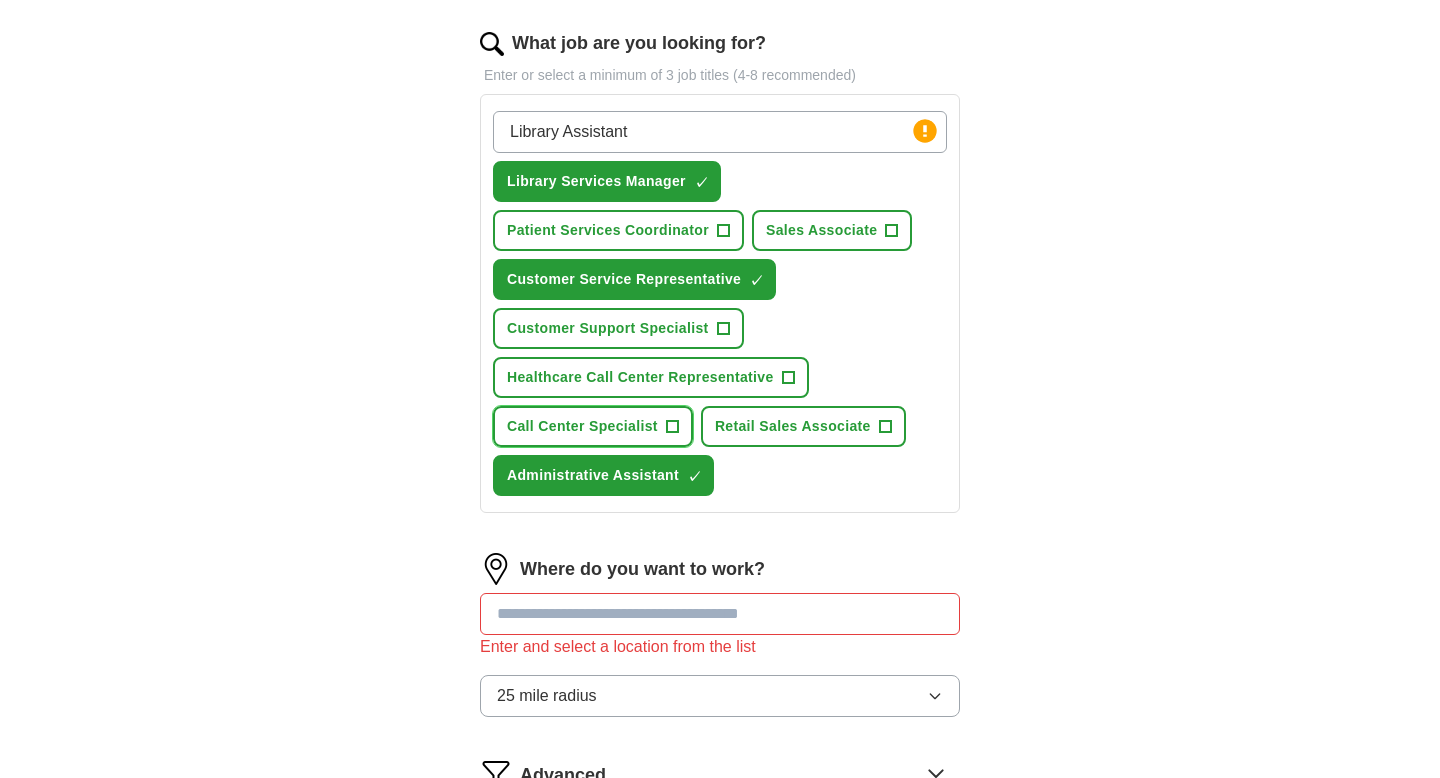 click on "Call Center Specialist" at bounding box center [582, 426] 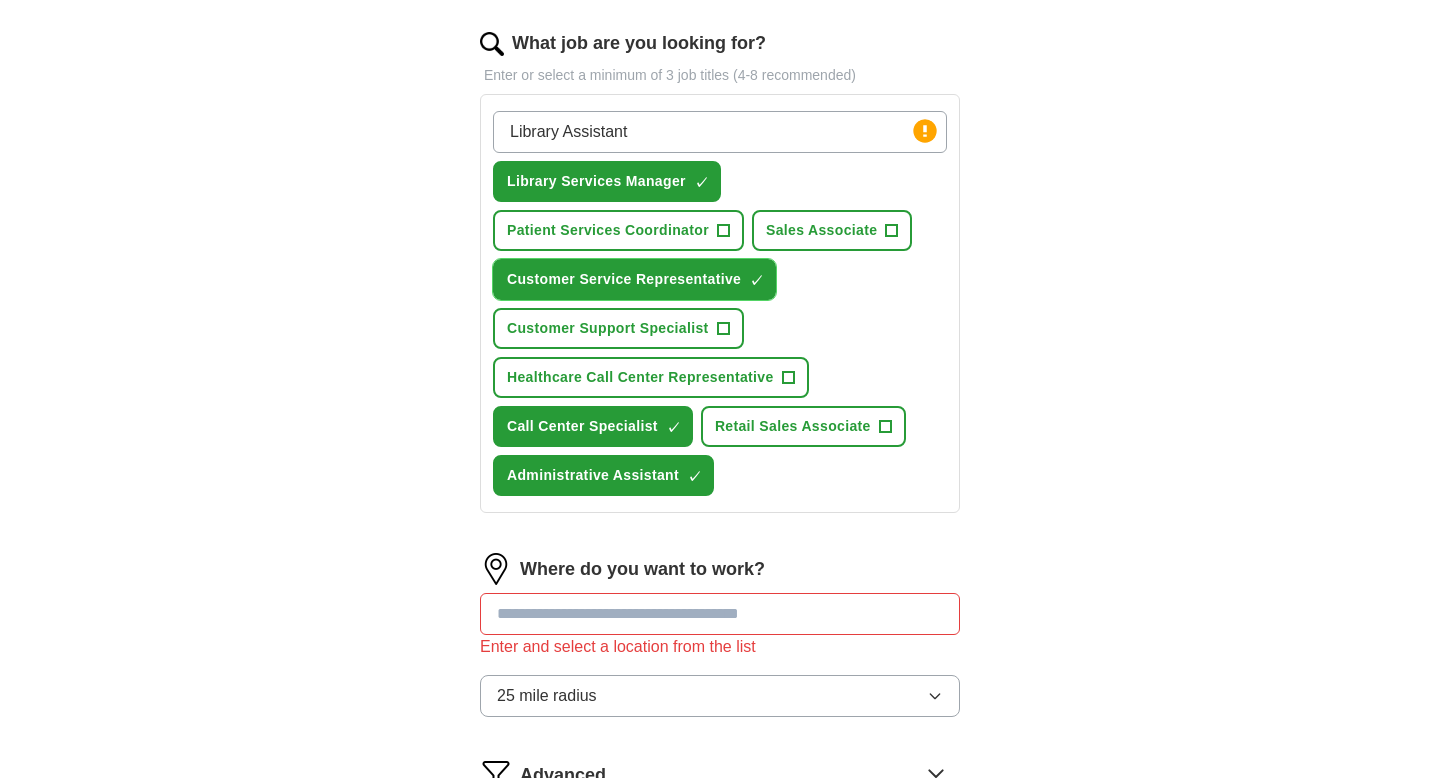 click on "Customer Service Representative" at bounding box center [624, 279] 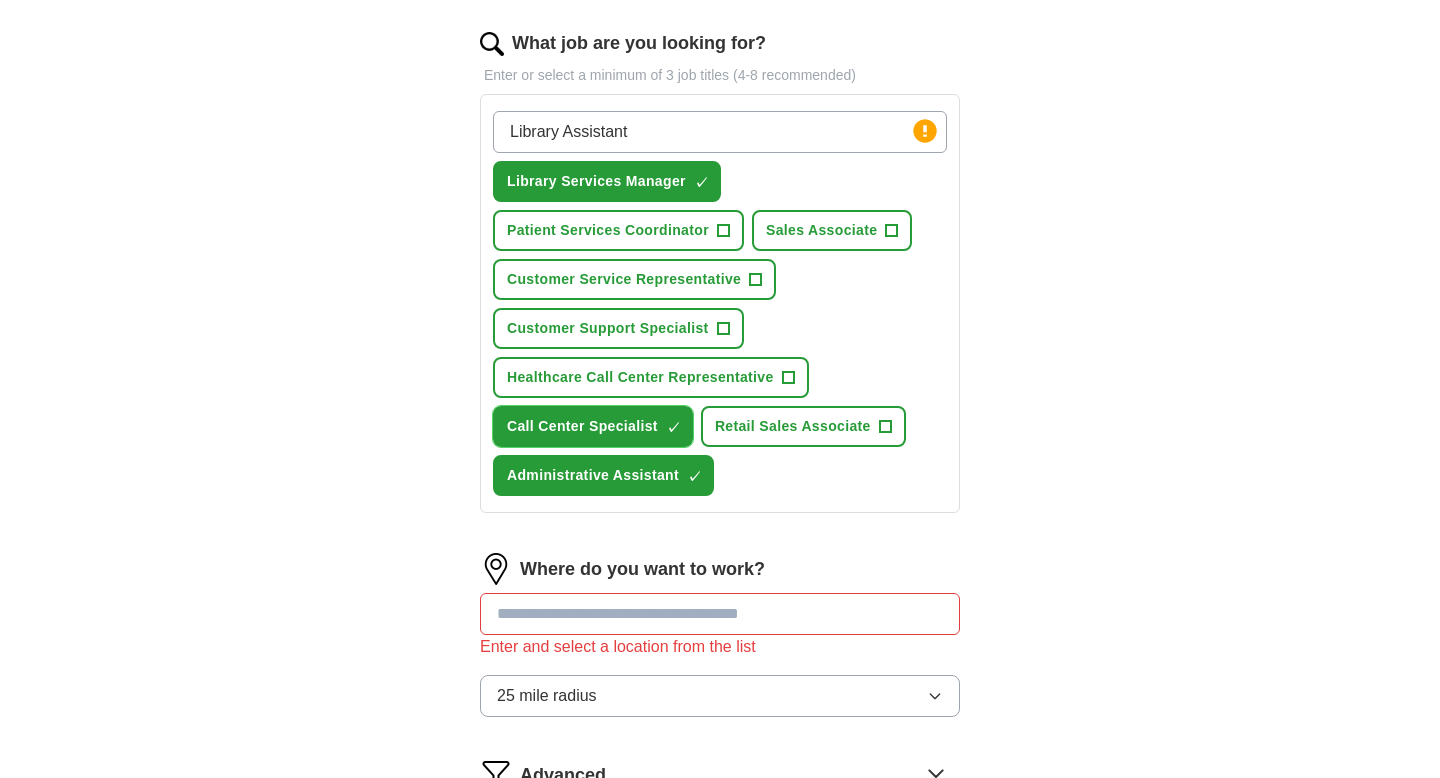 click on "Call Center Specialist" at bounding box center [582, 426] 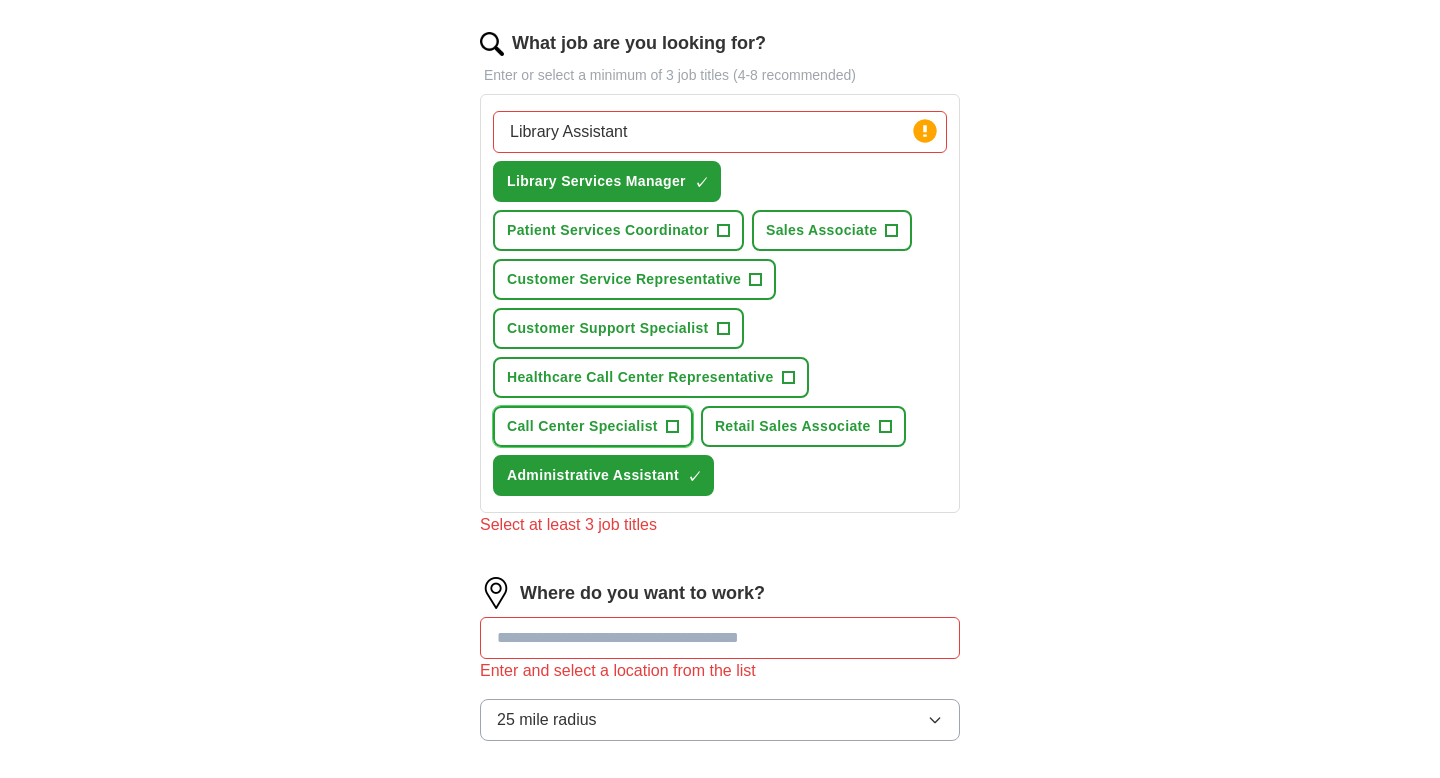 click on "Call Center Specialist" at bounding box center [582, 426] 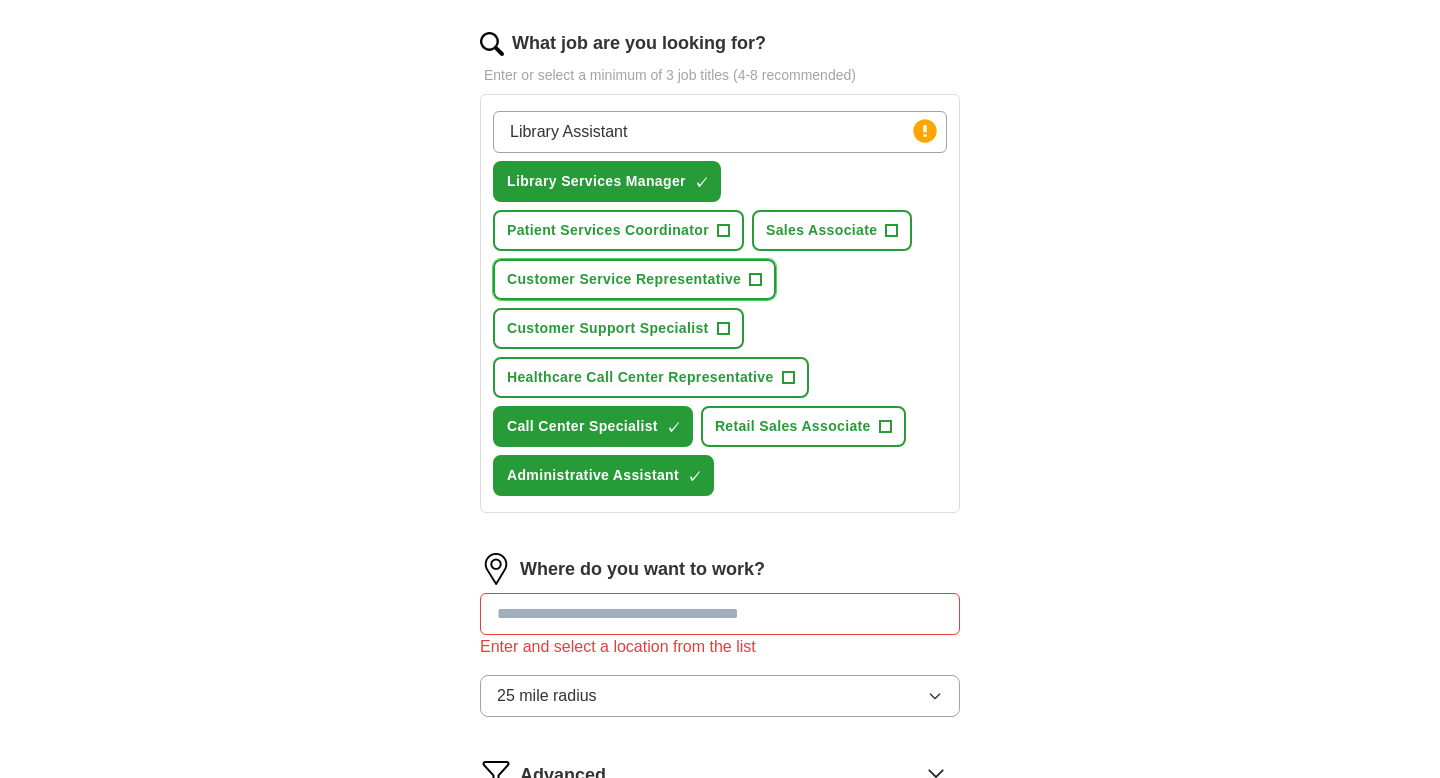 click on "Customer Service Representative" at bounding box center (624, 279) 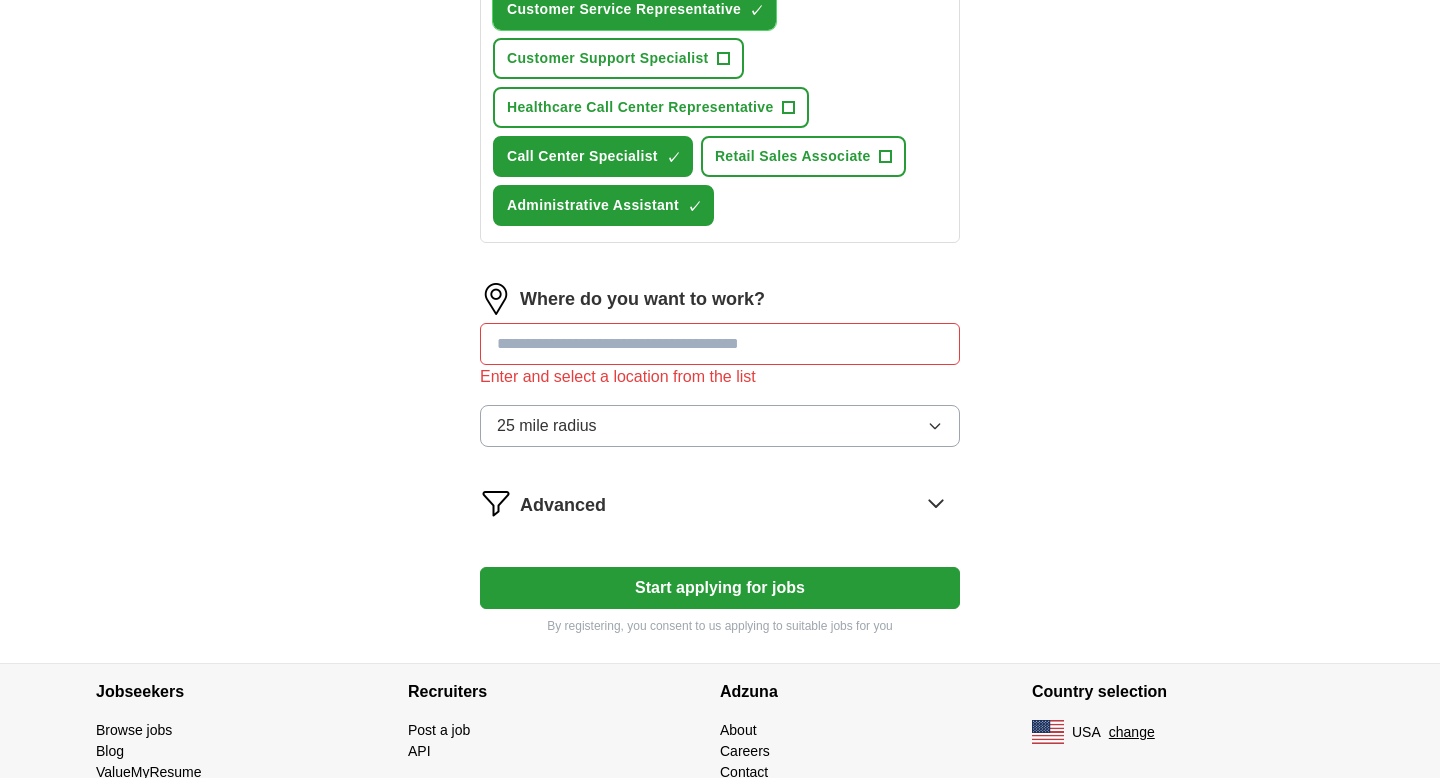 scroll, scrollTop: 920, scrollLeft: 0, axis: vertical 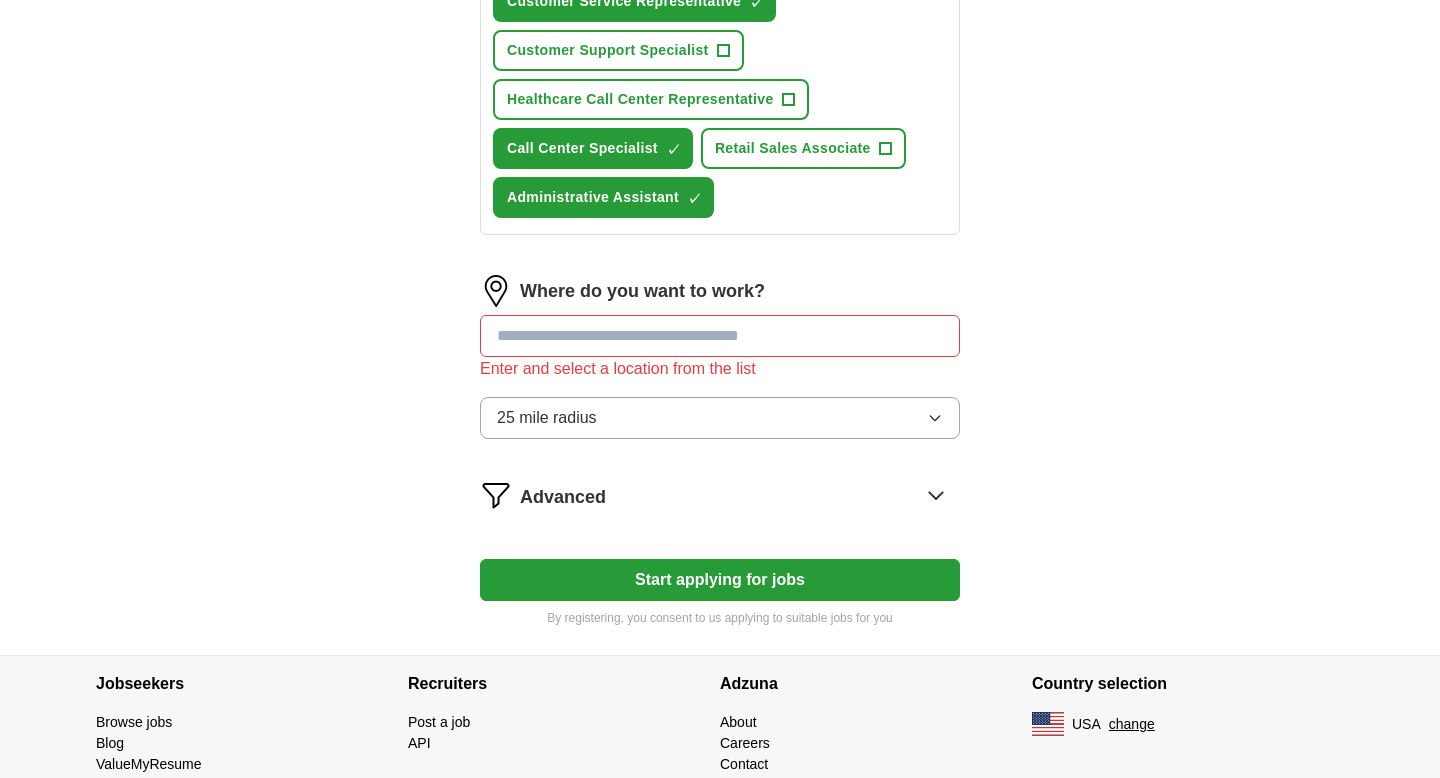 click at bounding box center (720, 336) 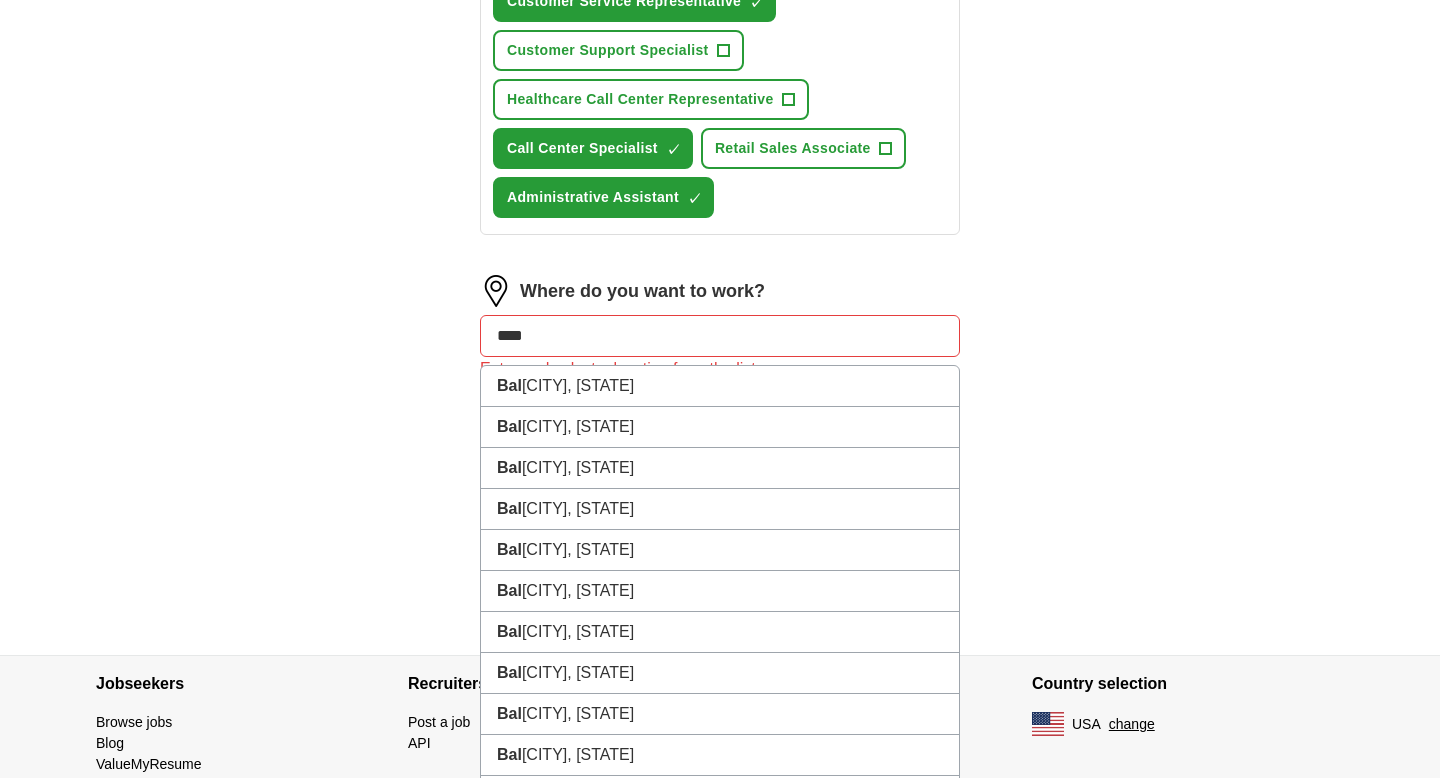 type on "*****" 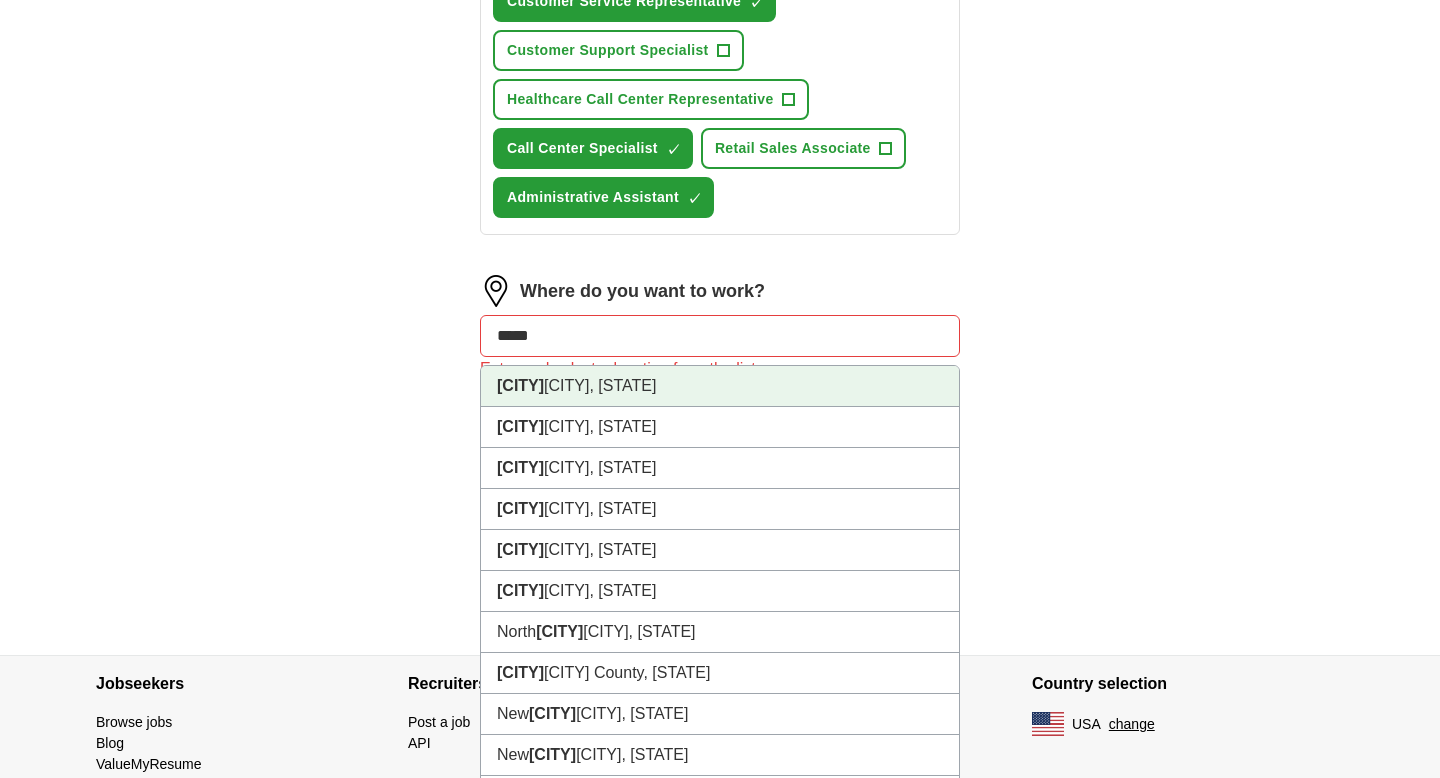 click on "[CITY] [STATE]" at bounding box center [720, 386] 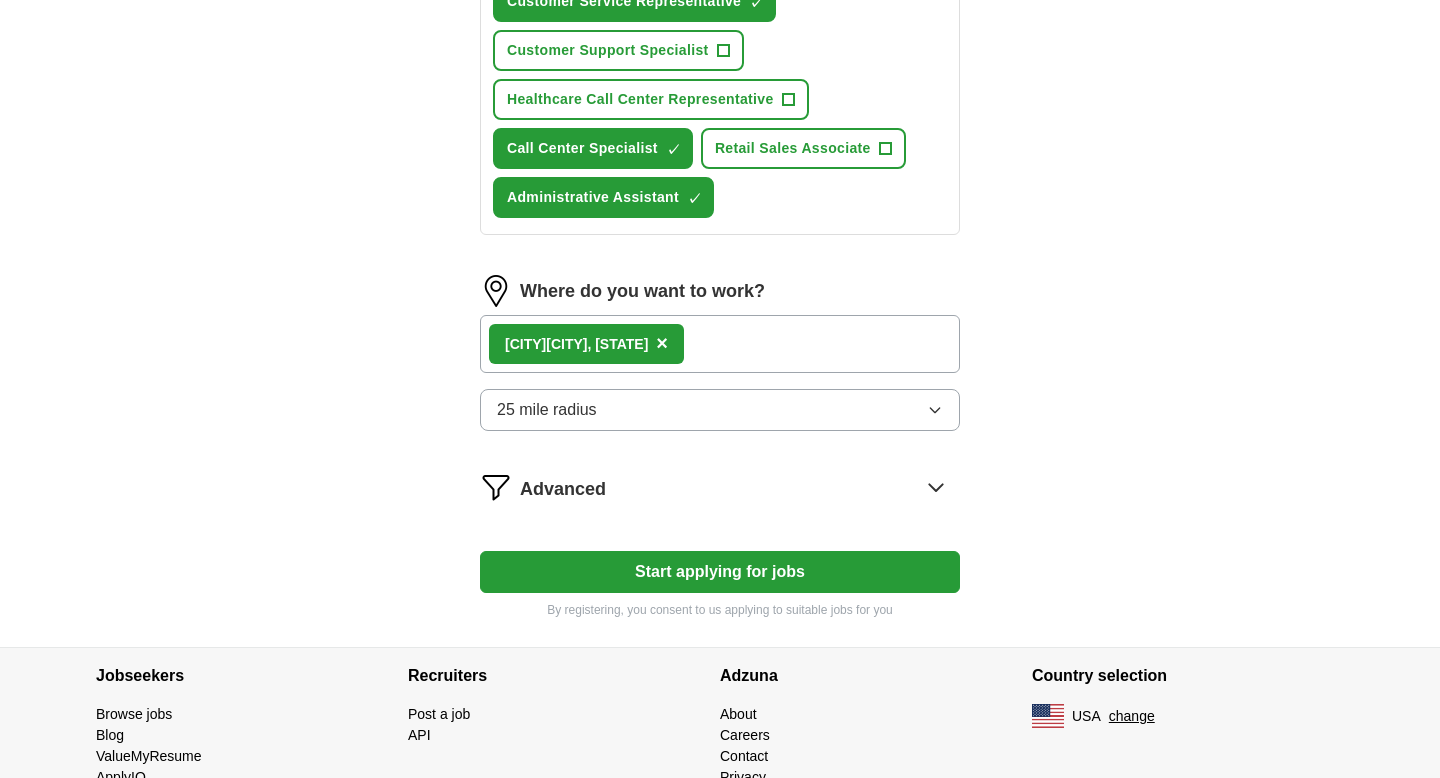click on "25 mile radius" at bounding box center [720, 410] 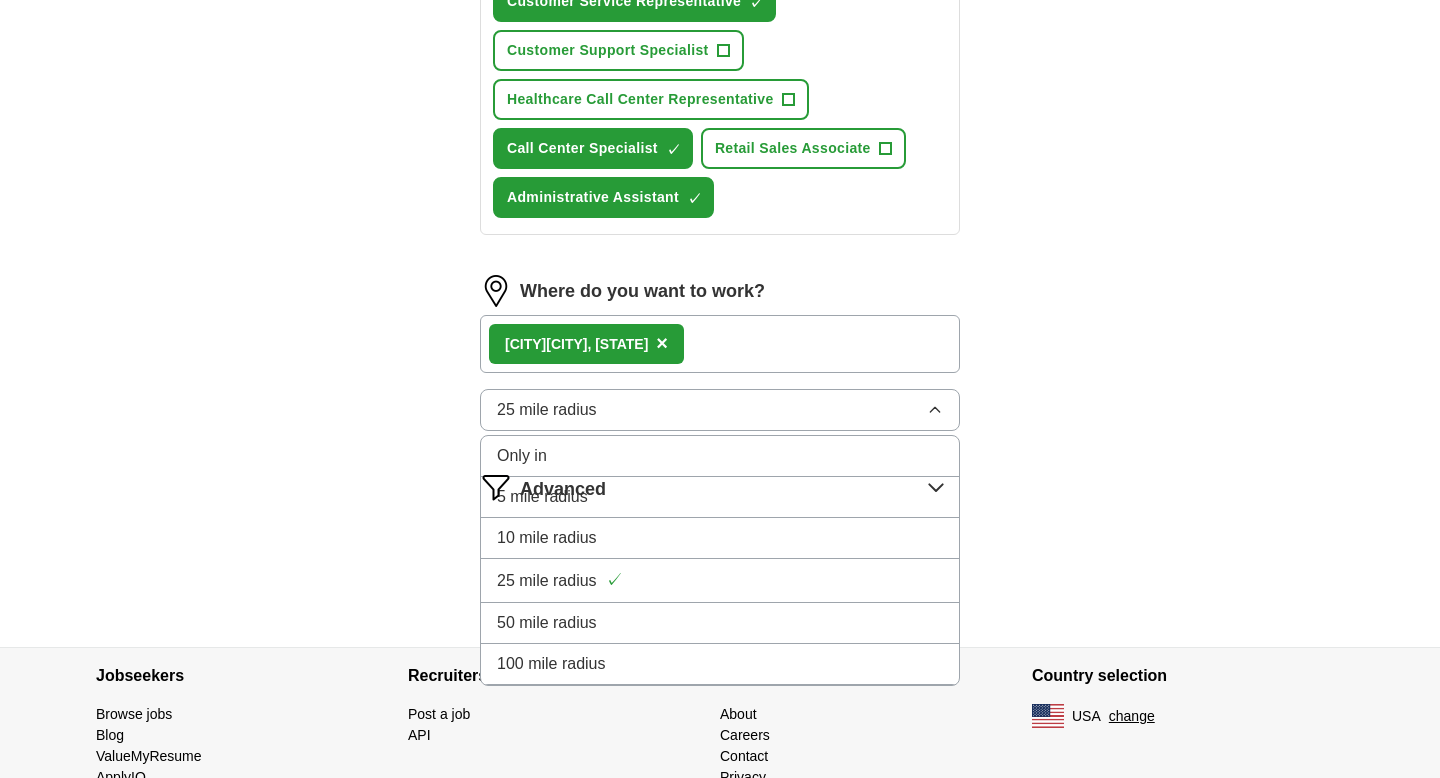 click on "10 mile radius" at bounding box center [547, 538] 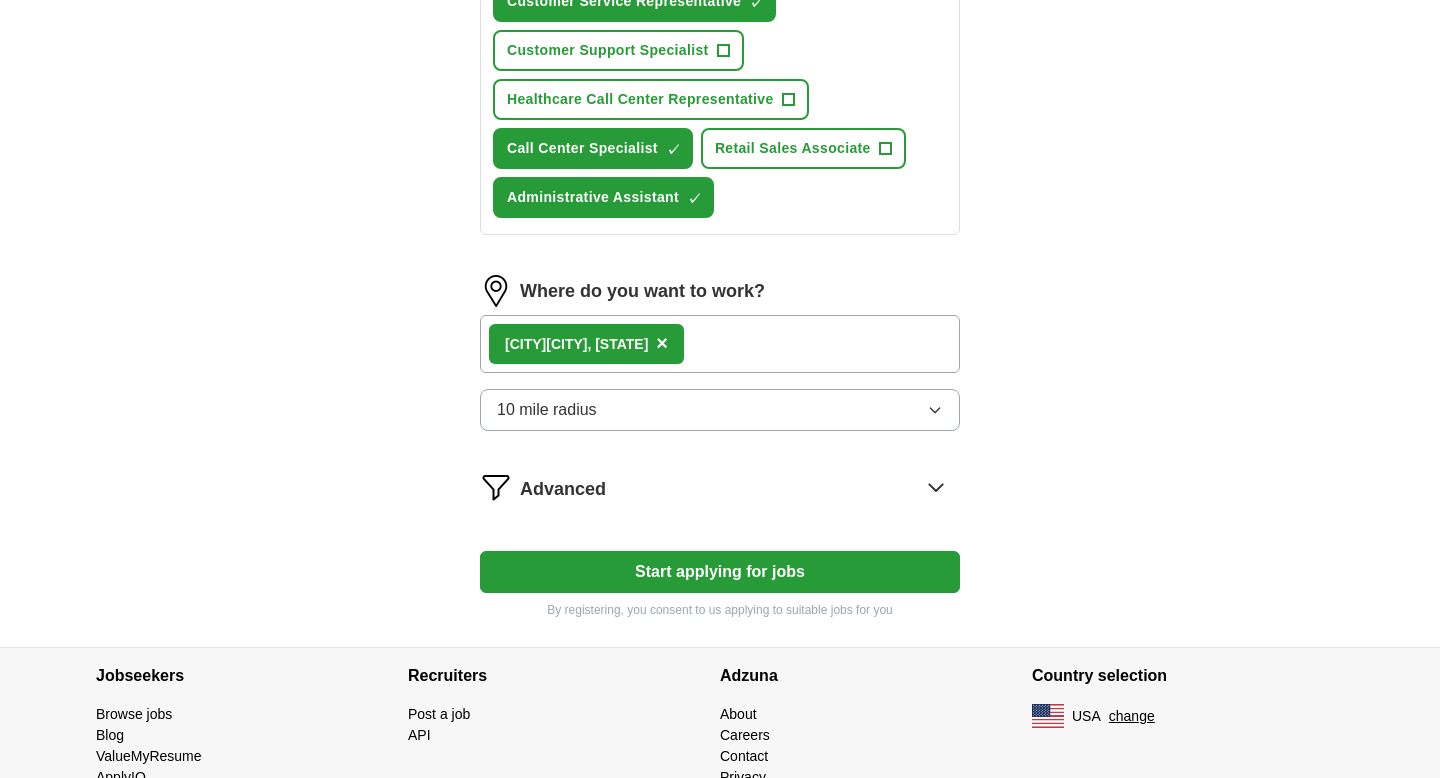 click on "Start applying for jobs" at bounding box center [720, 572] 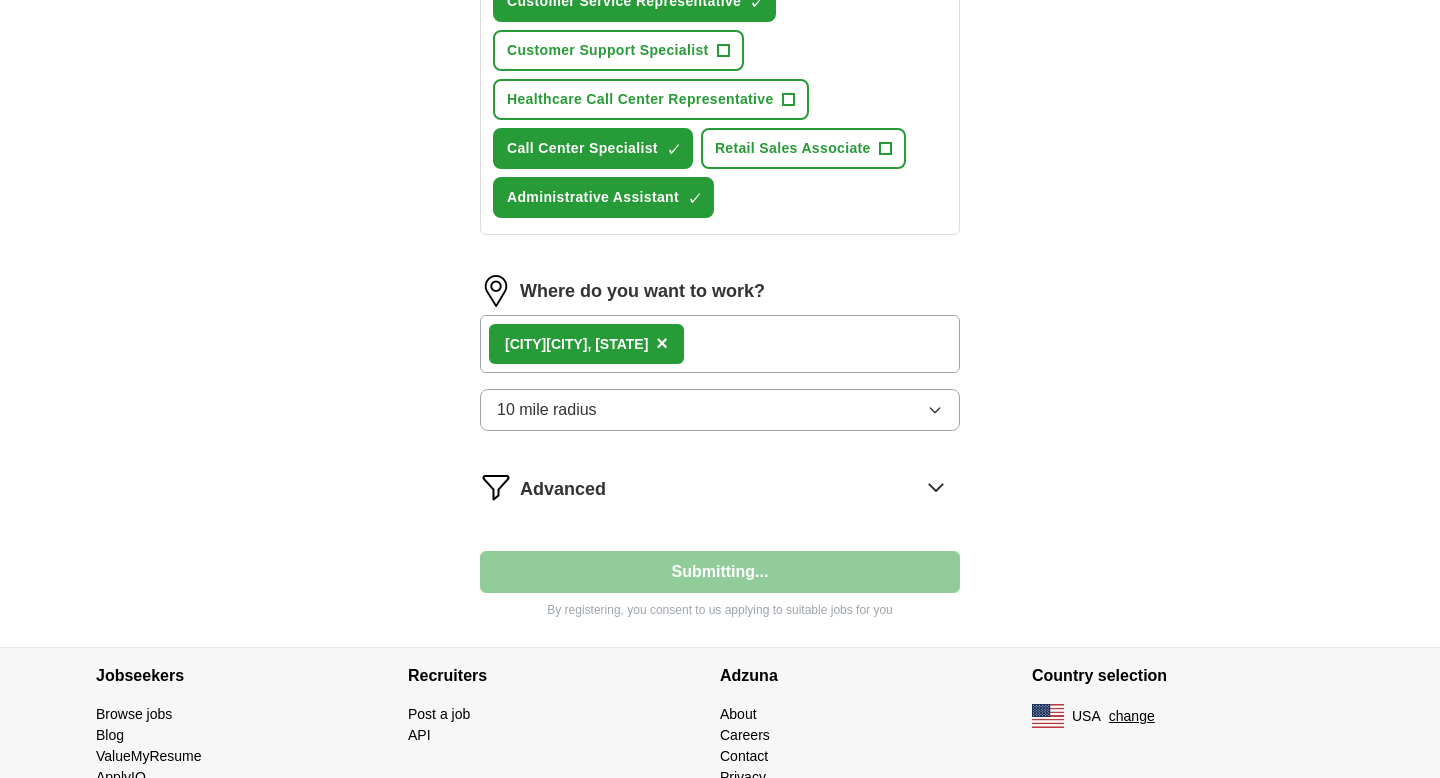 select on "**" 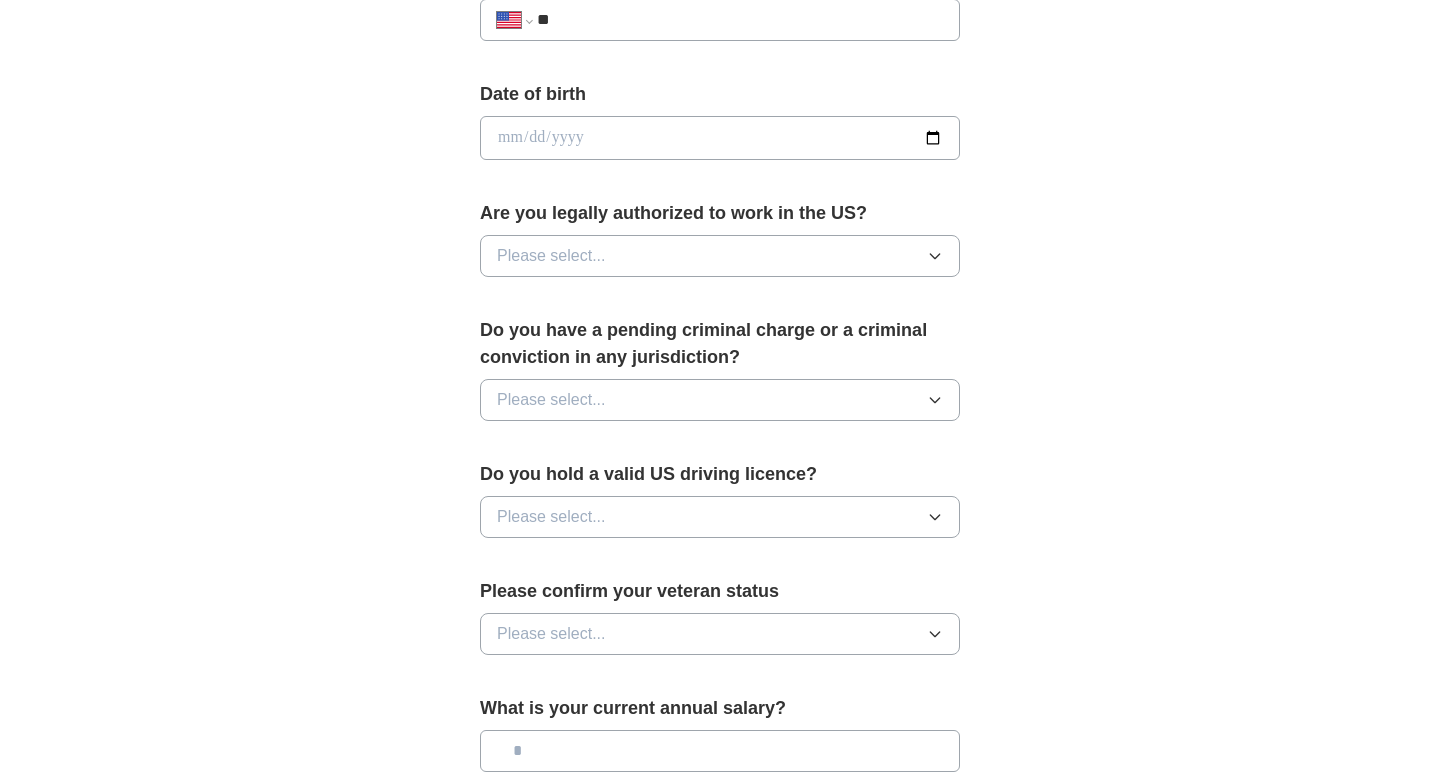 scroll, scrollTop: 0, scrollLeft: 0, axis: both 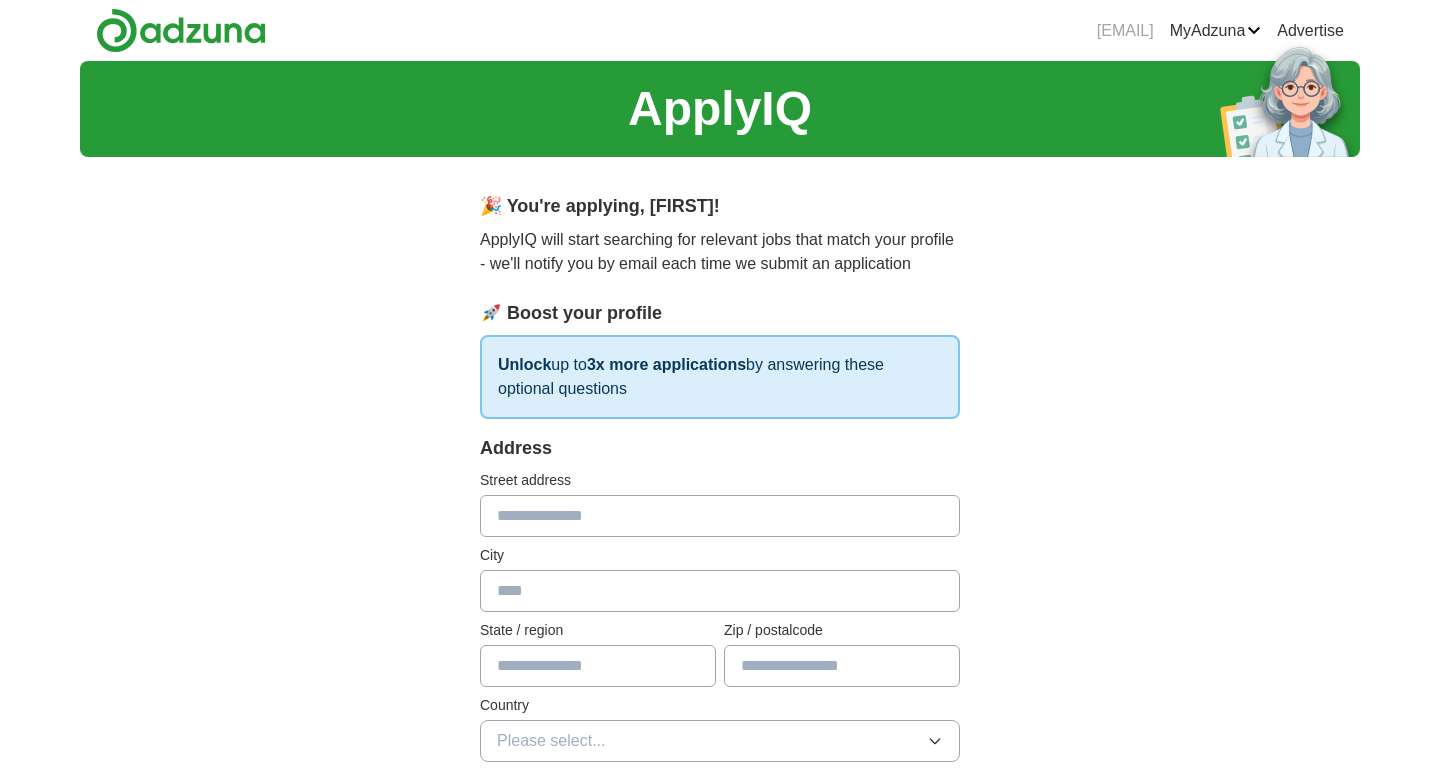 click at bounding box center [720, 516] 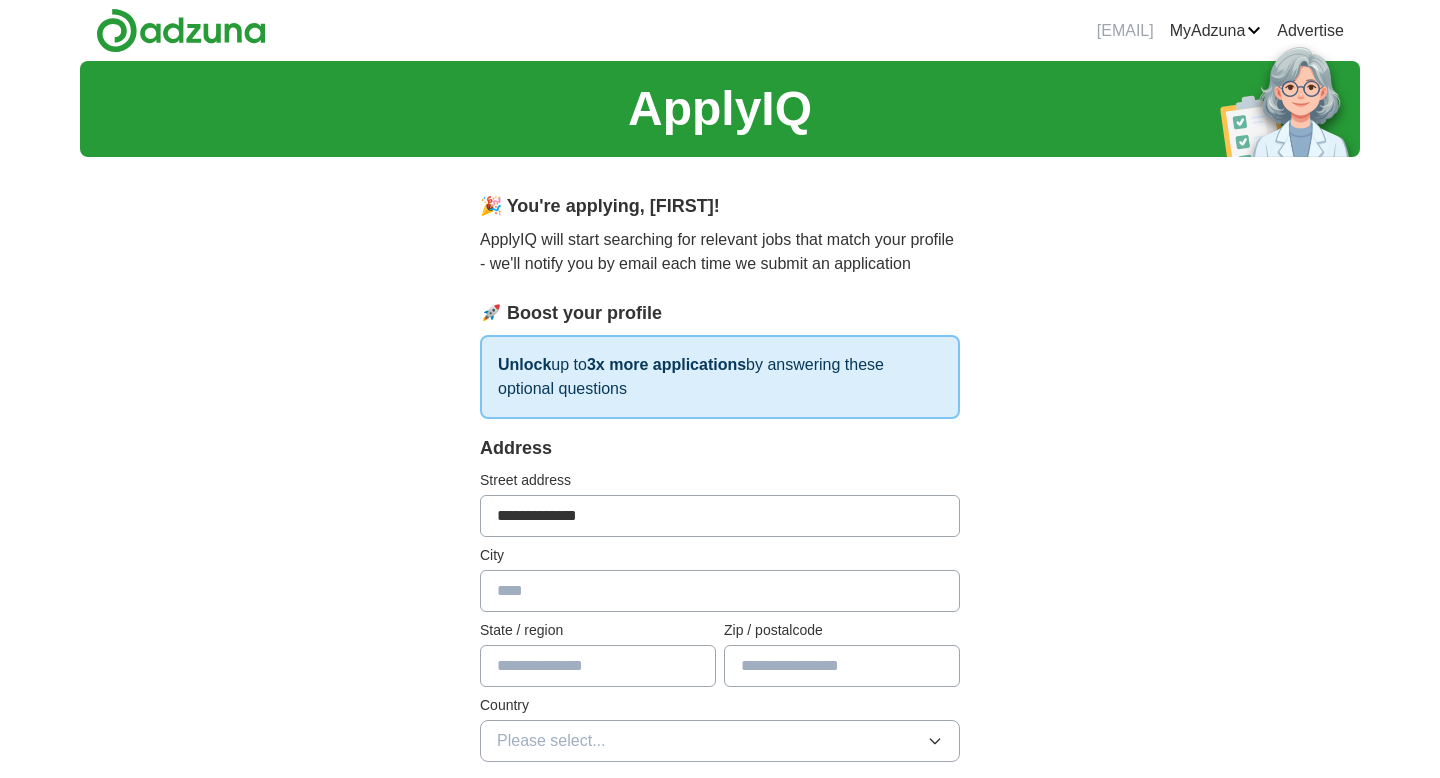 type on "*********" 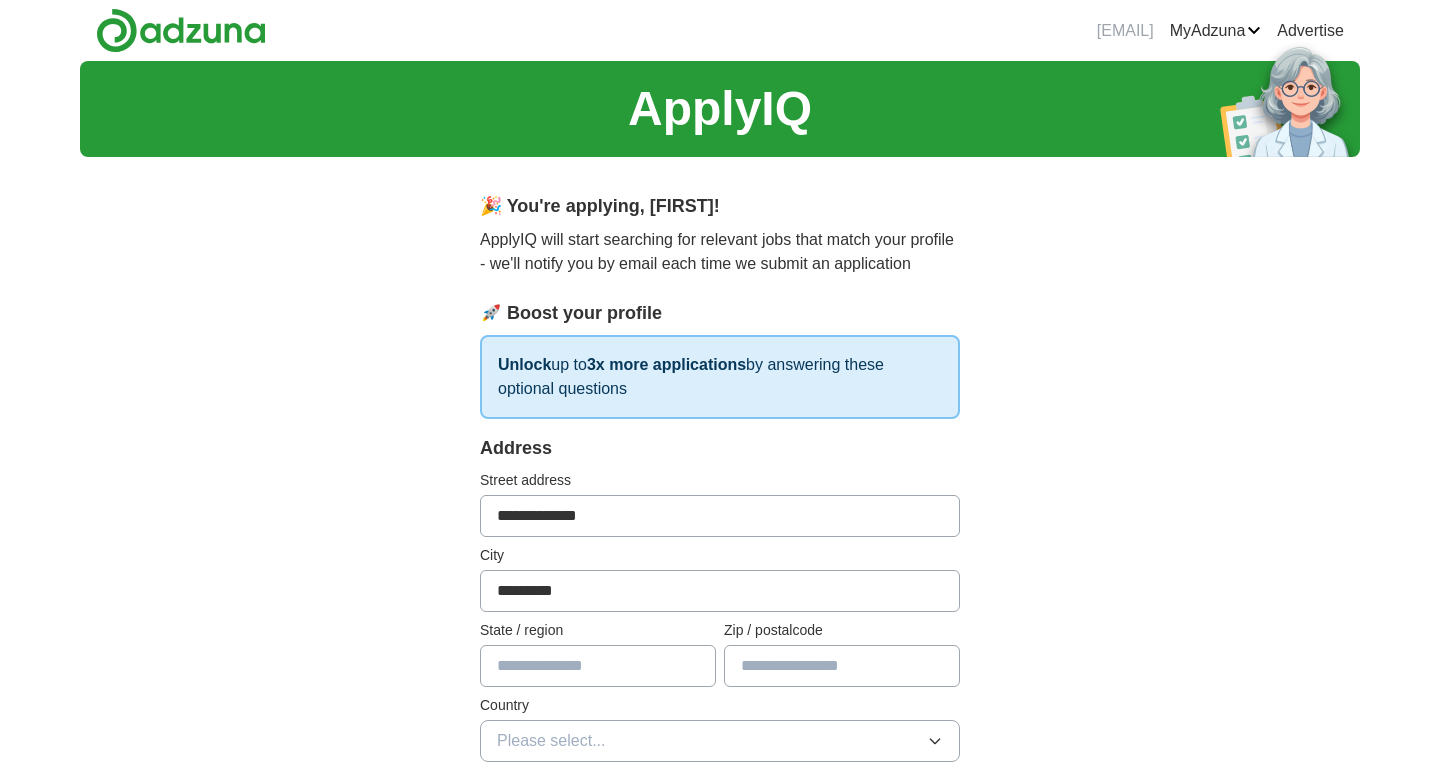 type on "**" 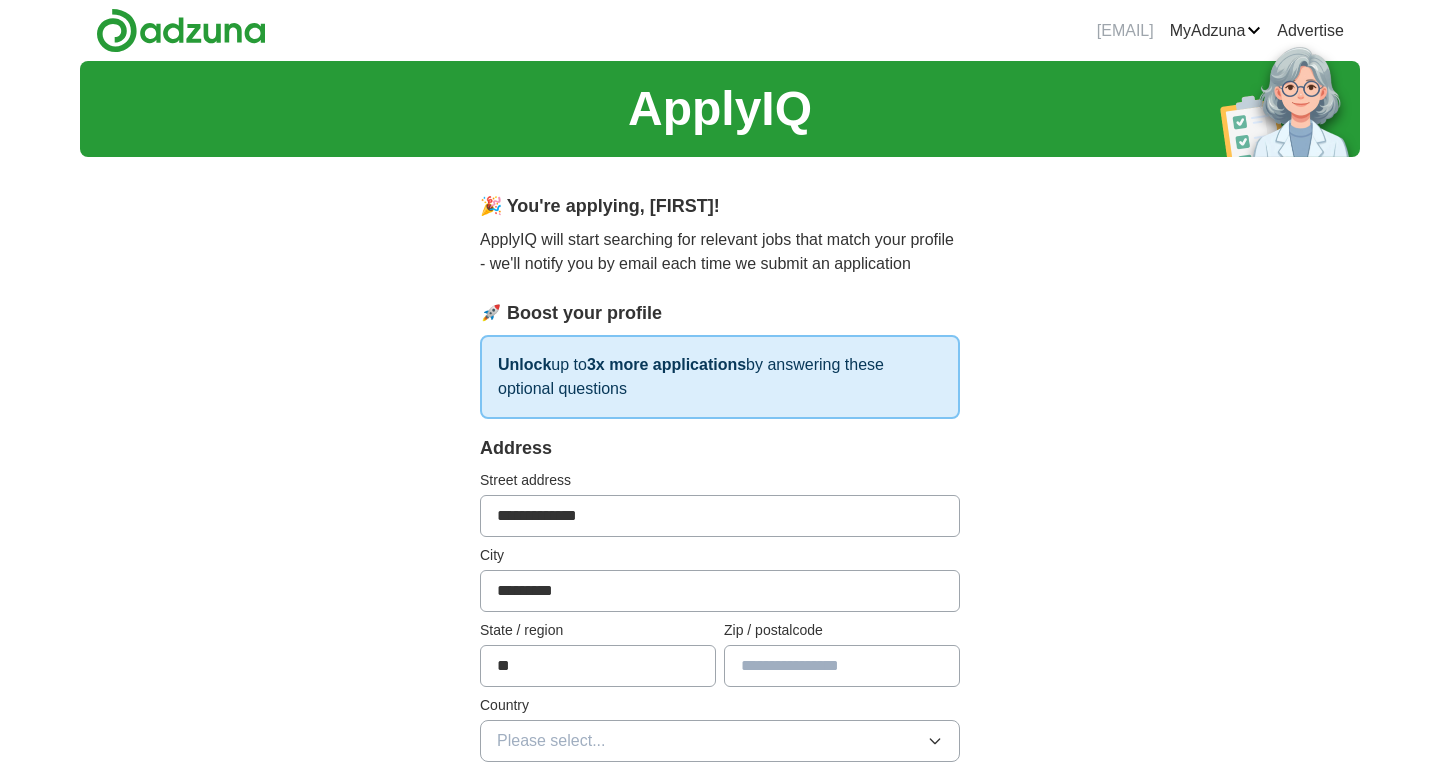 type on "*****" 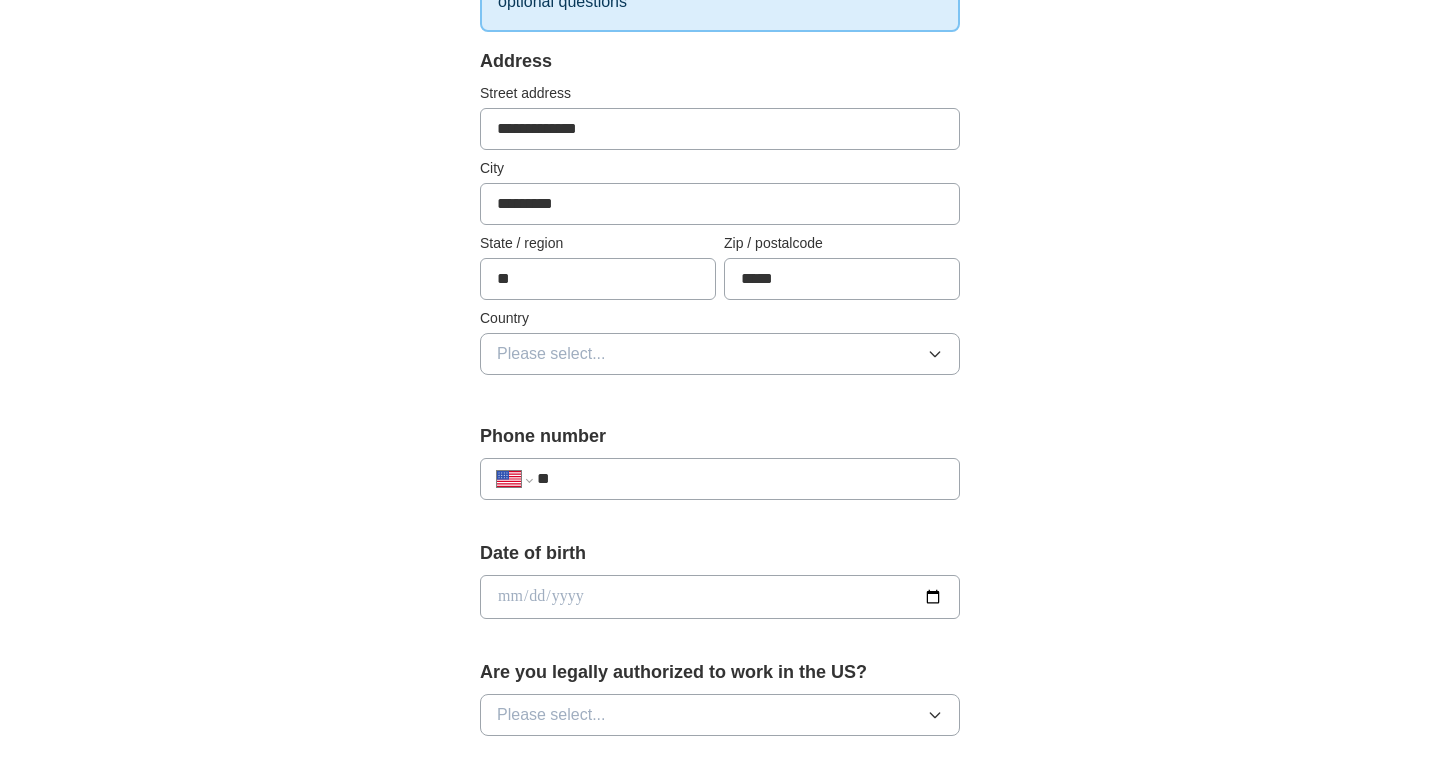 scroll, scrollTop: 393, scrollLeft: 0, axis: vertical 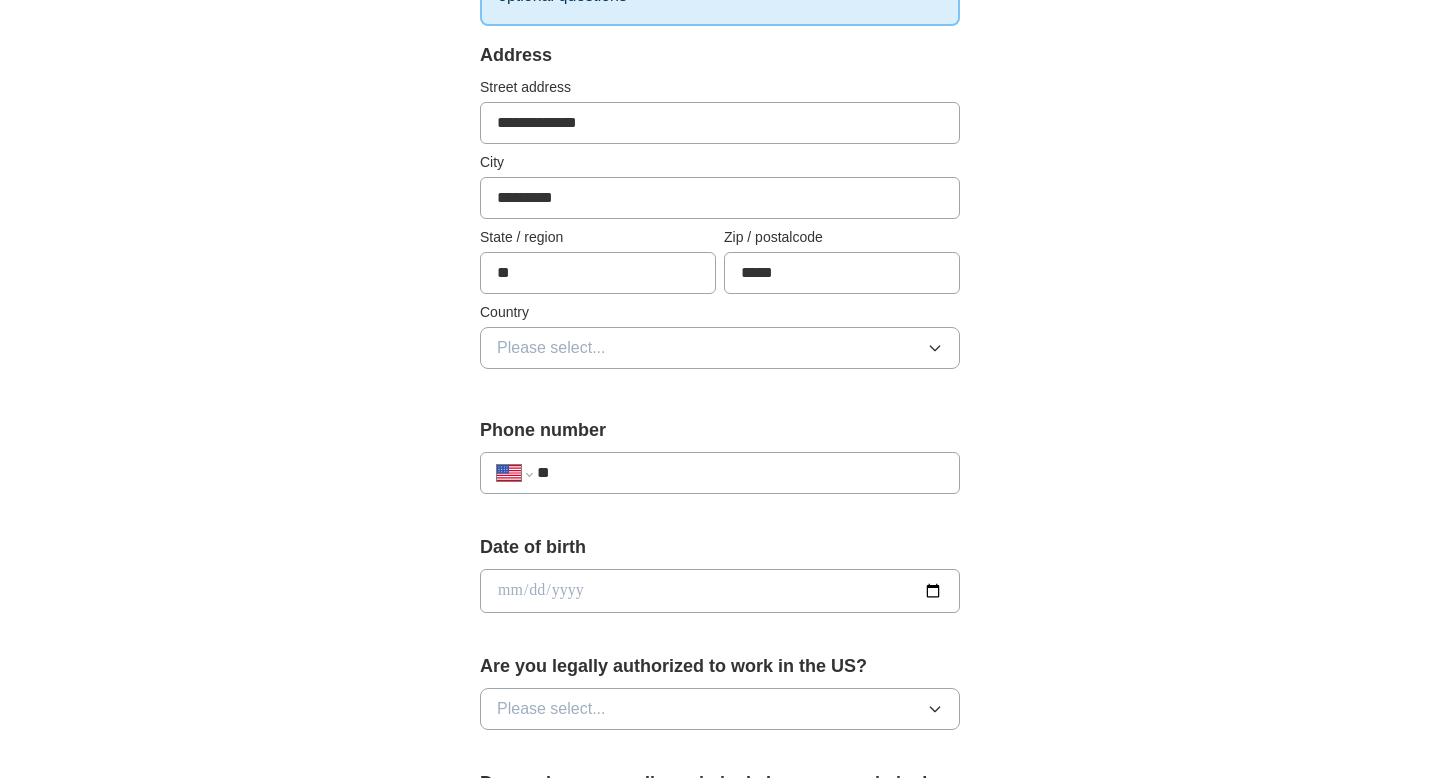 click on "Please select..." at bounding box center [551, 348] 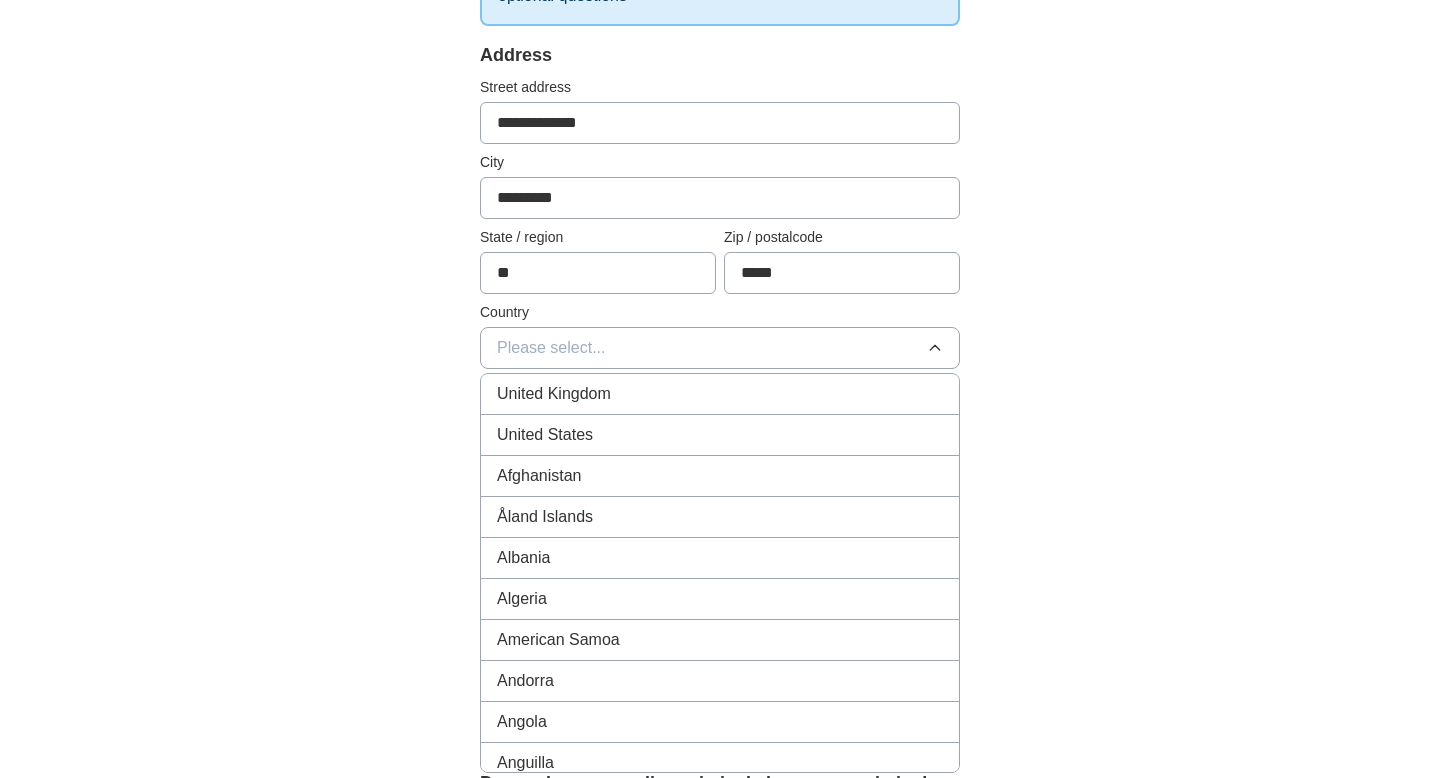 click on "United States" at bounding box center [545, 435] 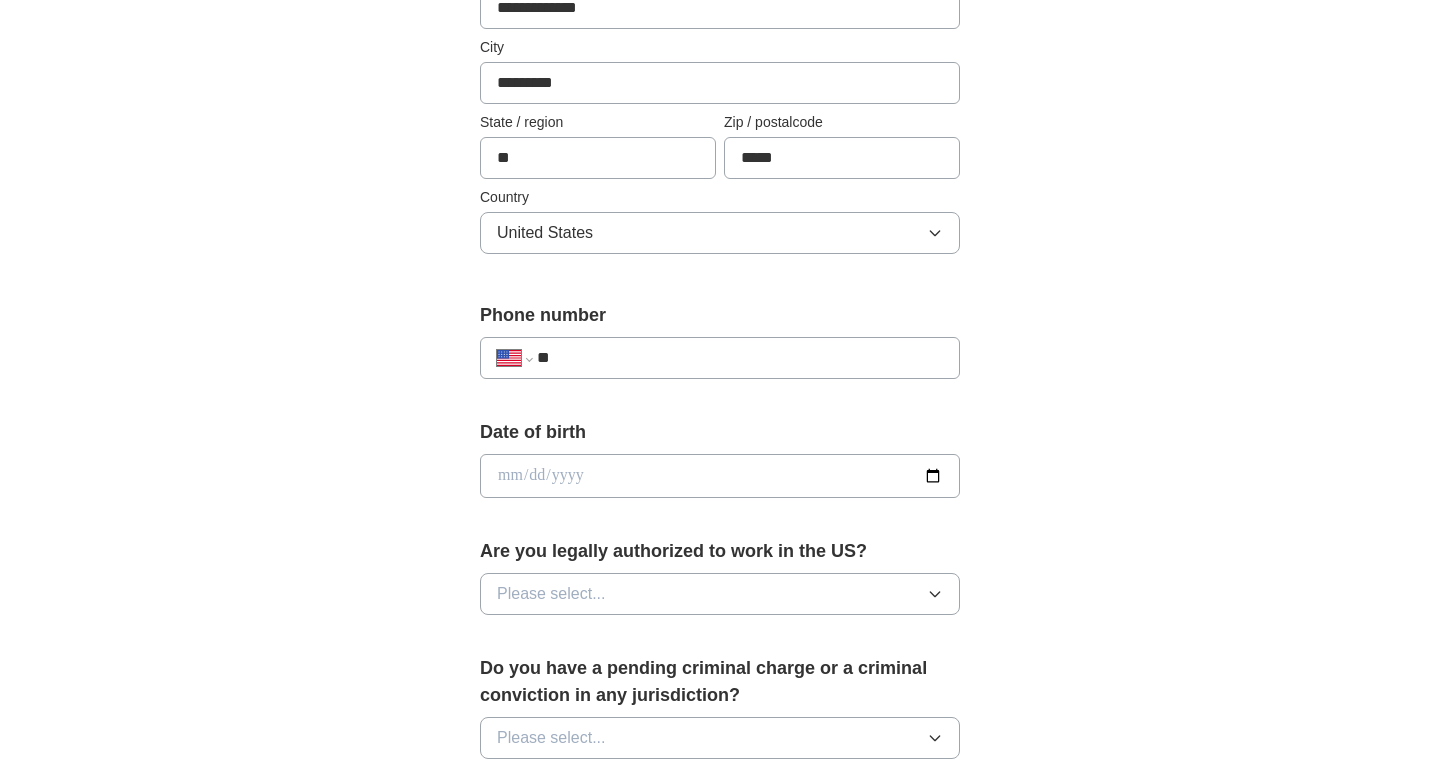 scroll, scrollTop: 510, scrollLeft: 0, axis: vertical 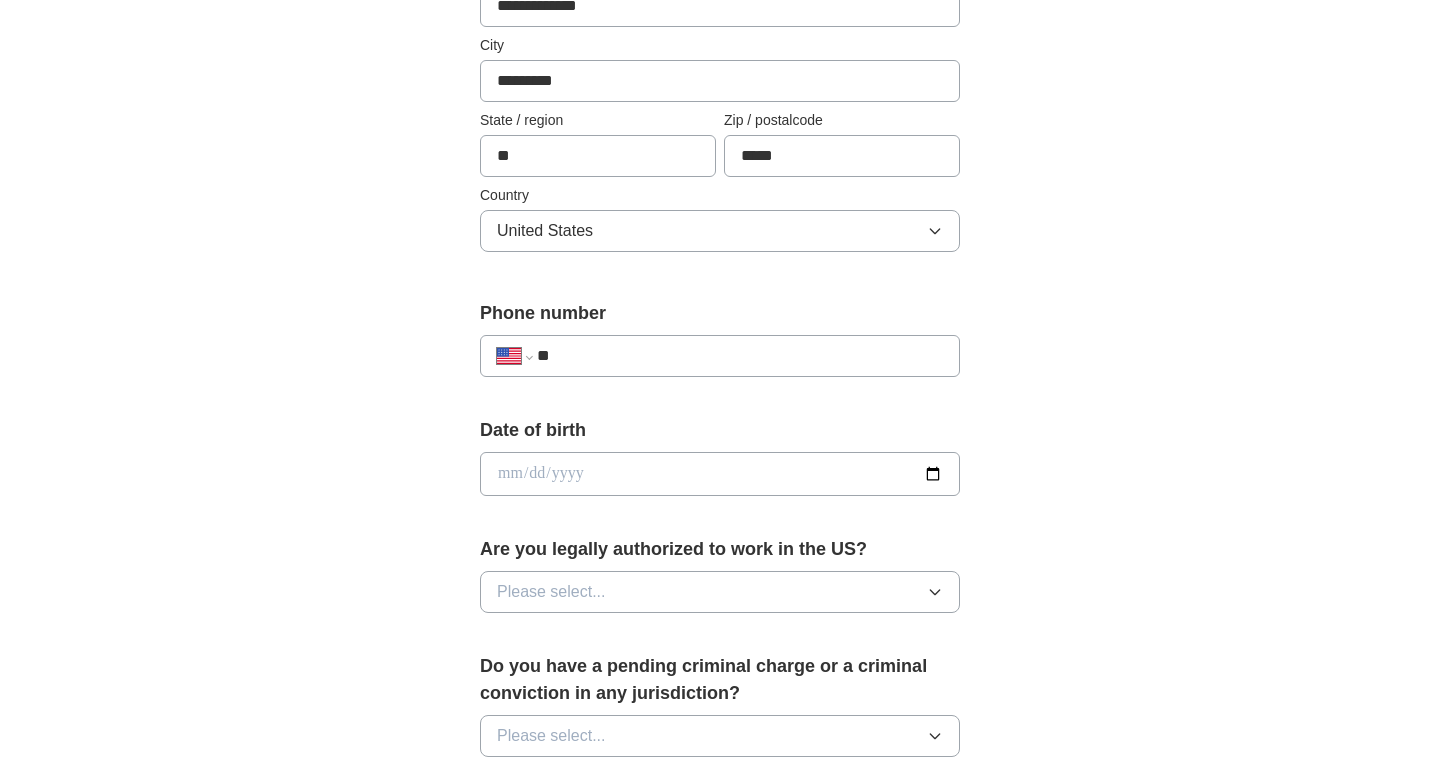 click on "**" at bounding box center (740, 356) 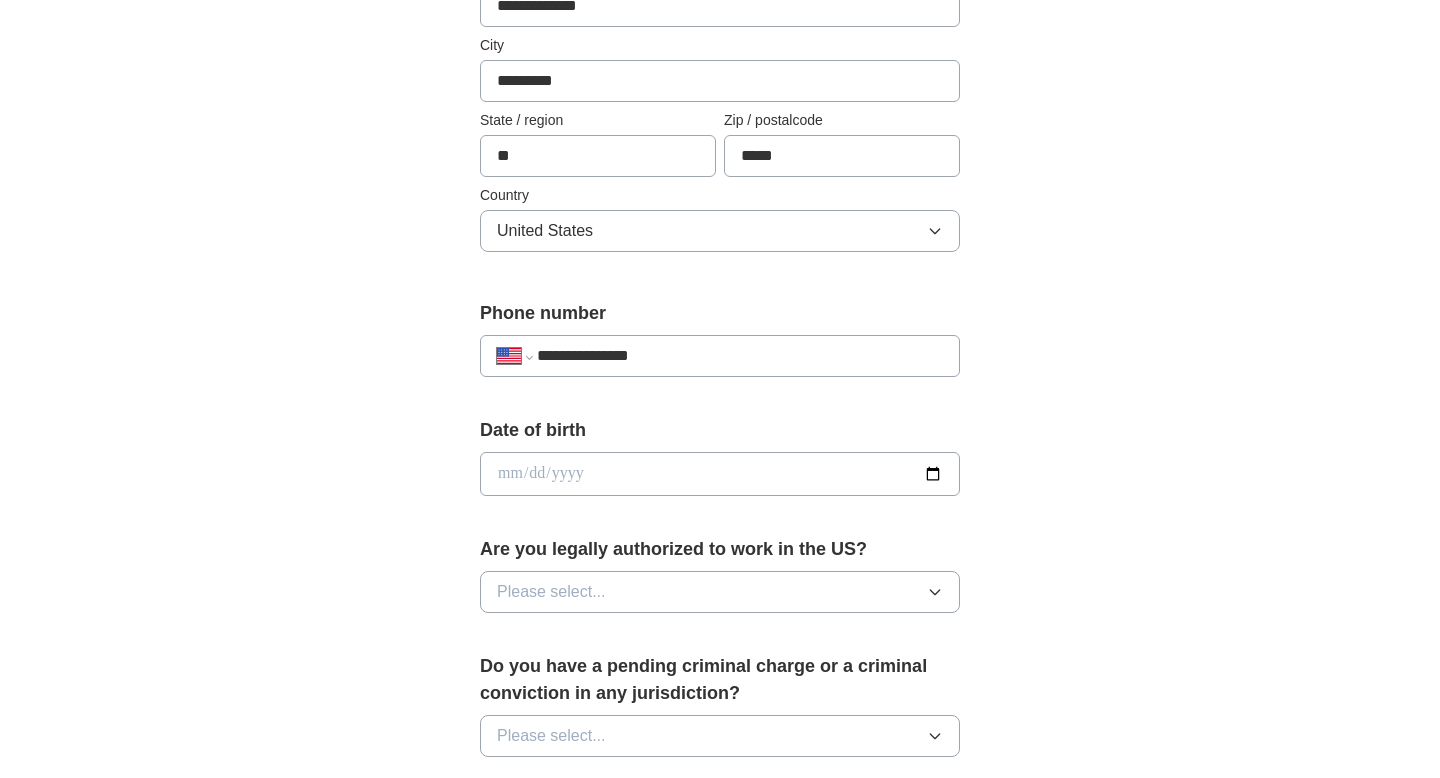 type on "**********" 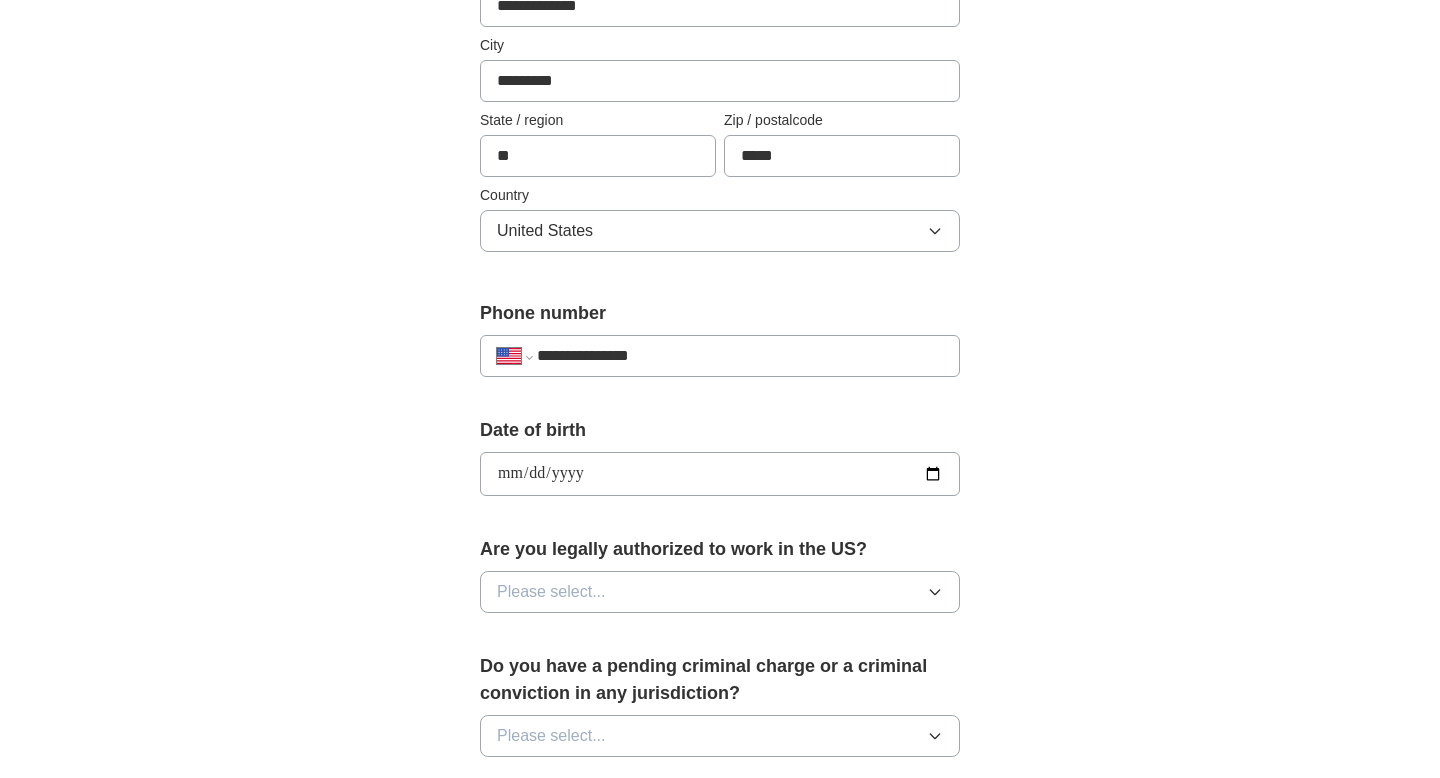 type on "**********" 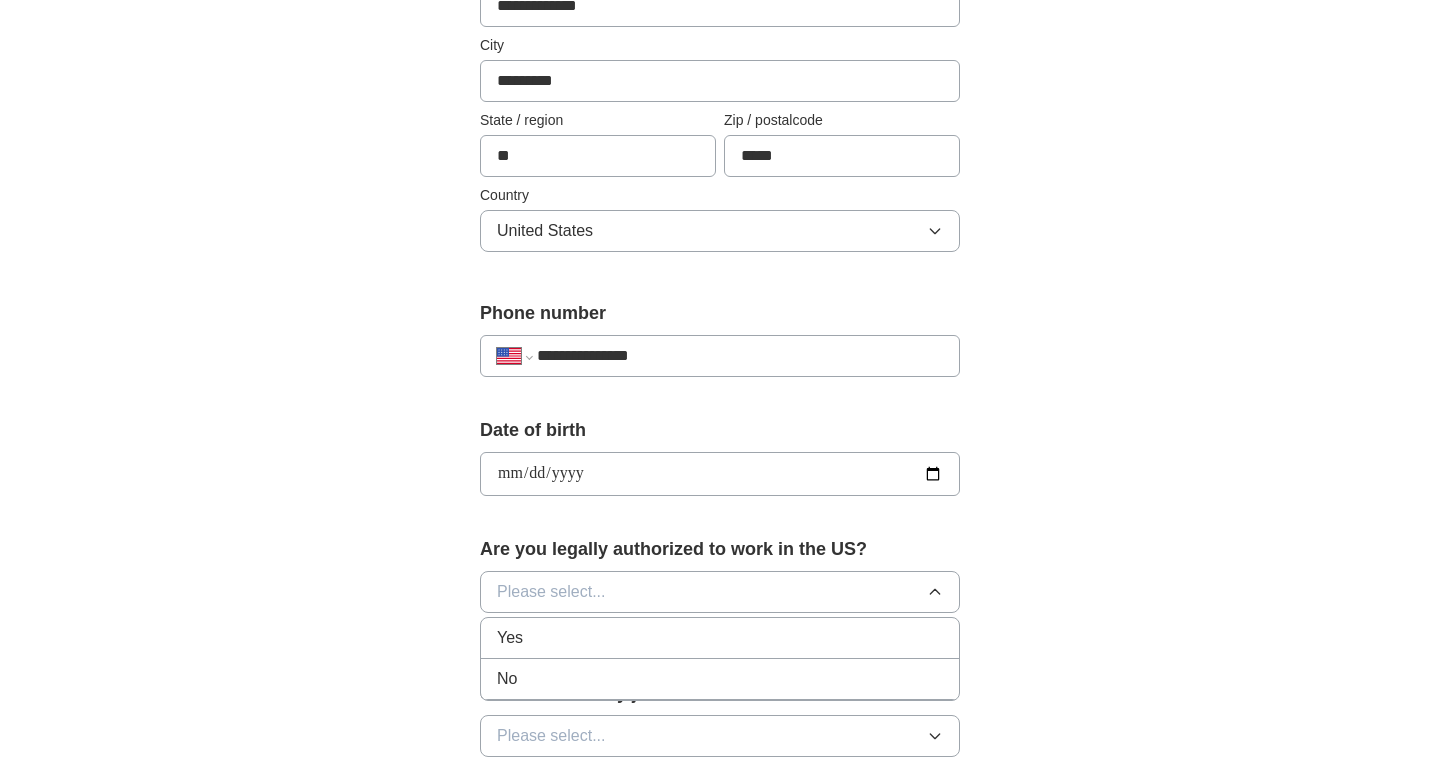 click on "Yes" at bounding box center [720, 638] 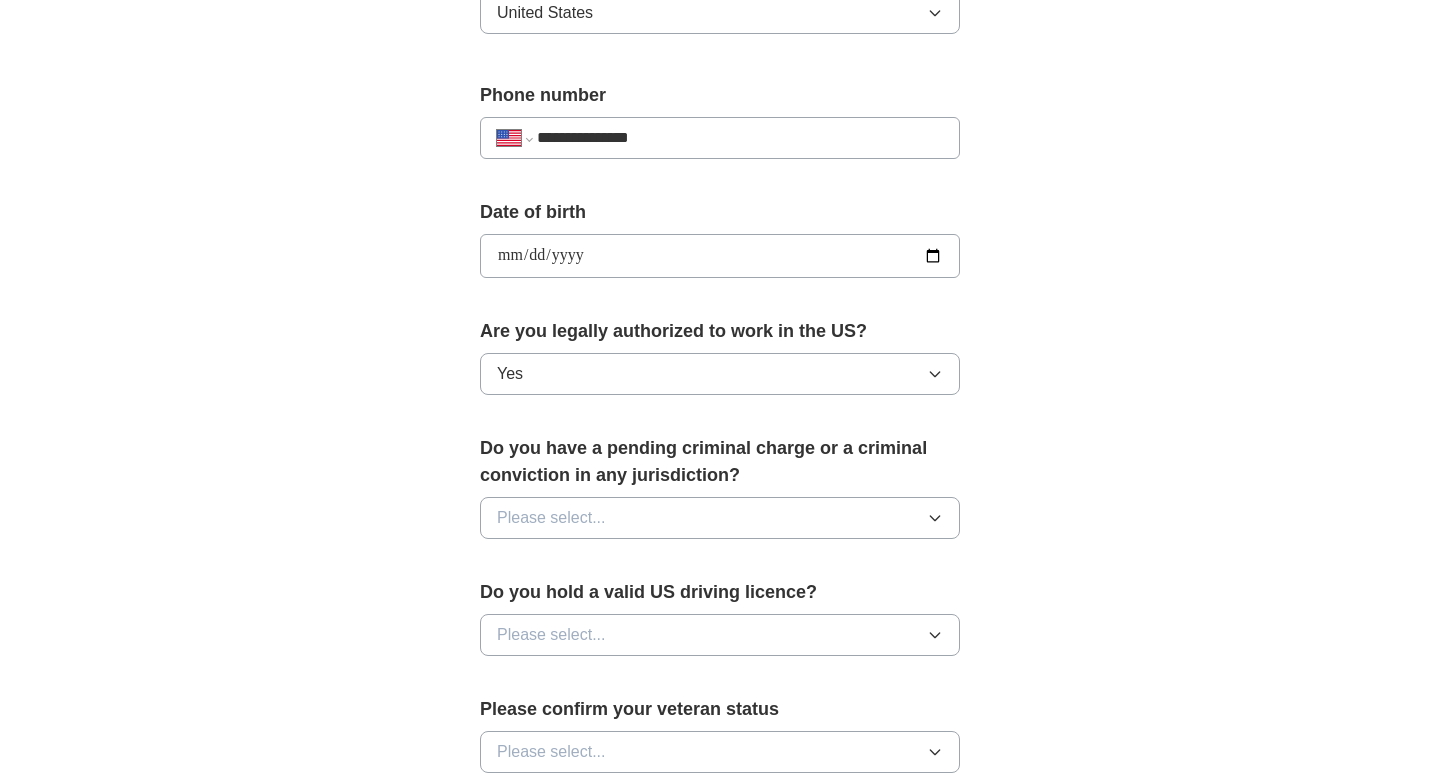 scroll, scrollTop: 729, scrollLeft: 0, axis: vertical 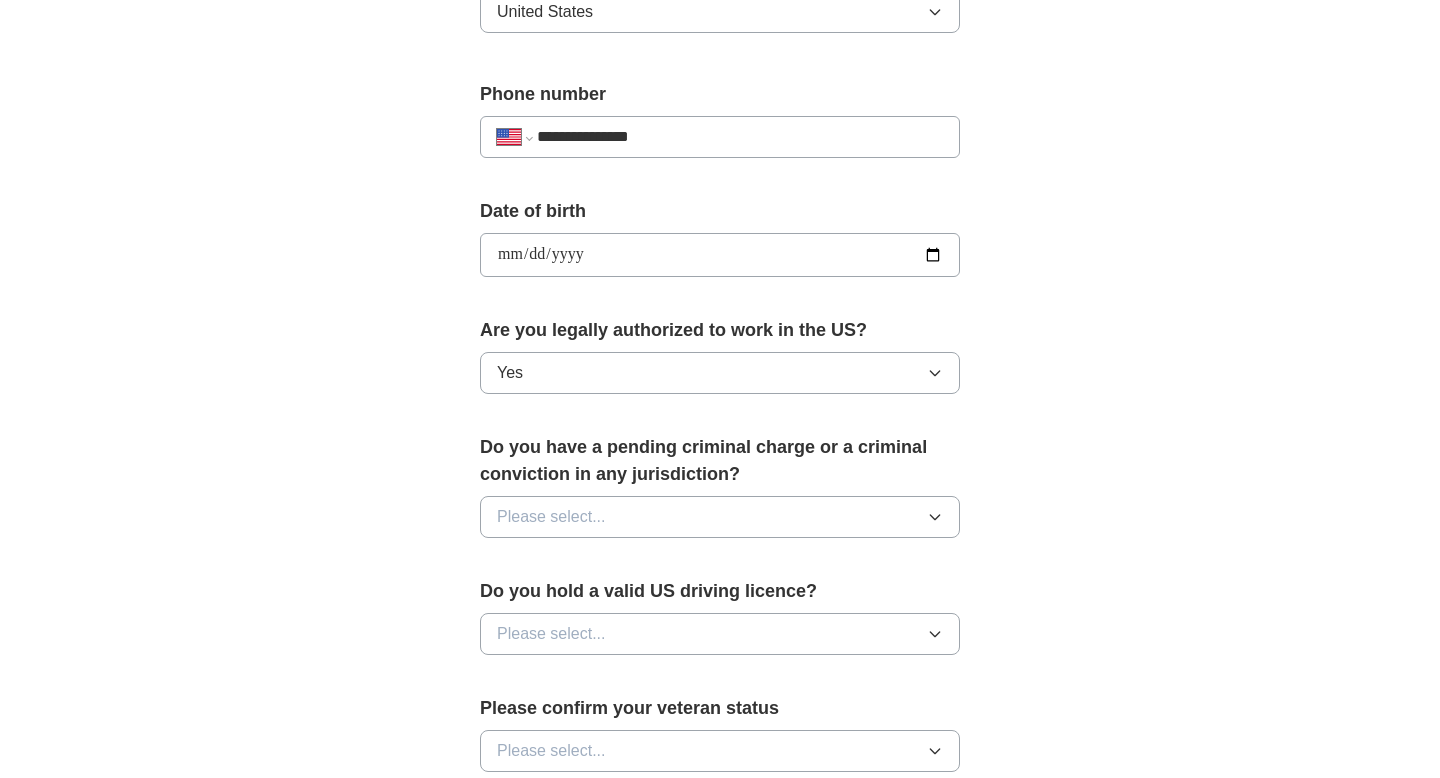 click on "Please select..." at bounding box center [551, 517] 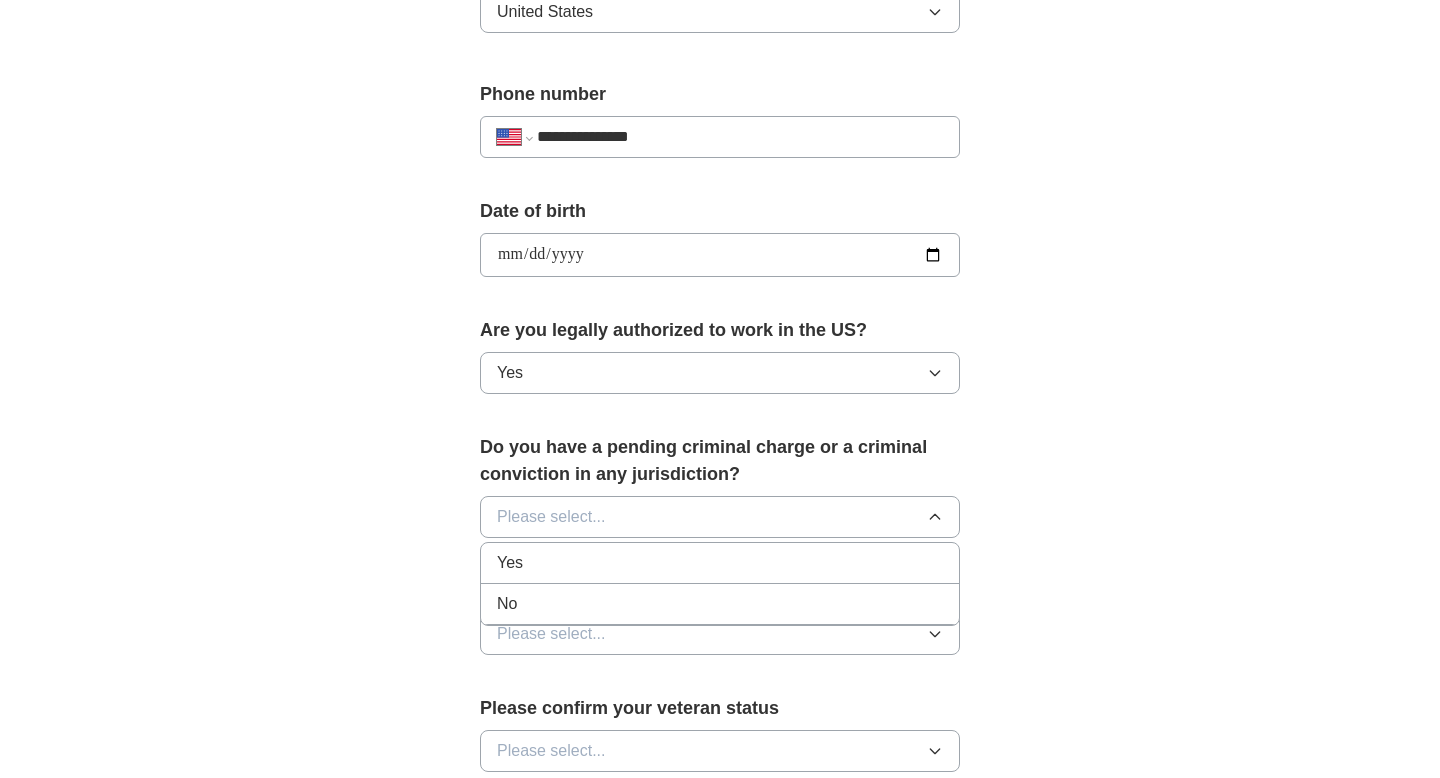 click on "No" at bounding box center (720, 604) 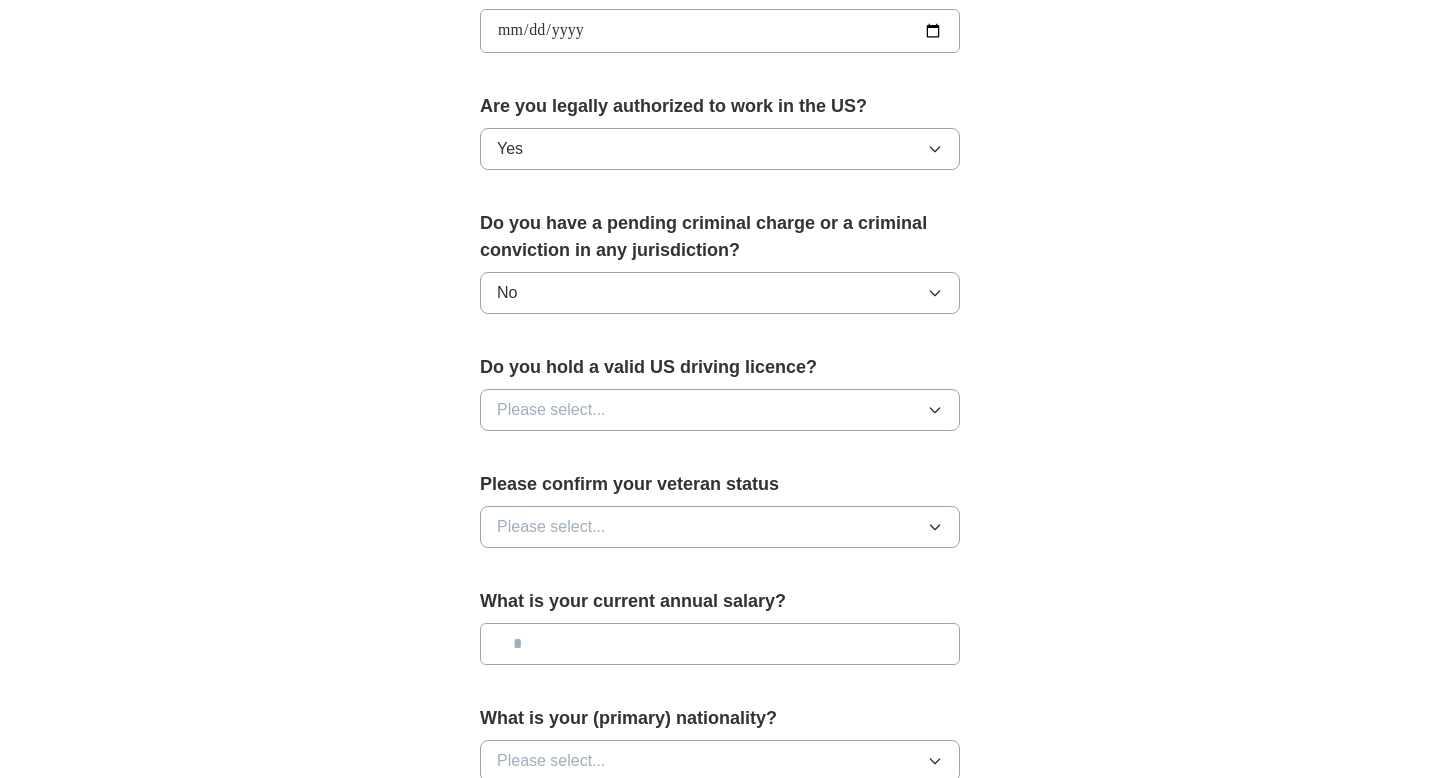 scroll, scrollTop: 954, scrollLeft: 0, axis: vertical 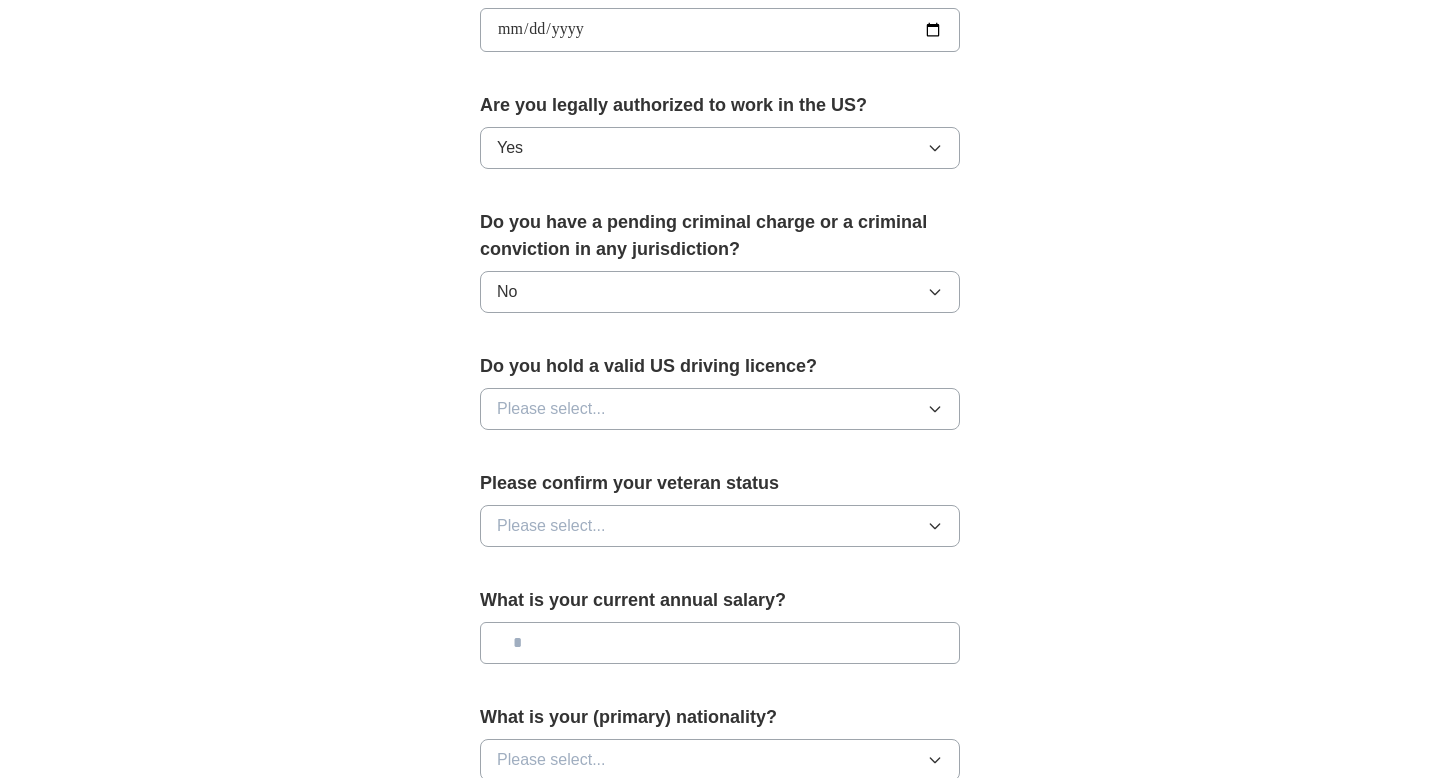 click on "Please select..." at bounding box center (551, 409) 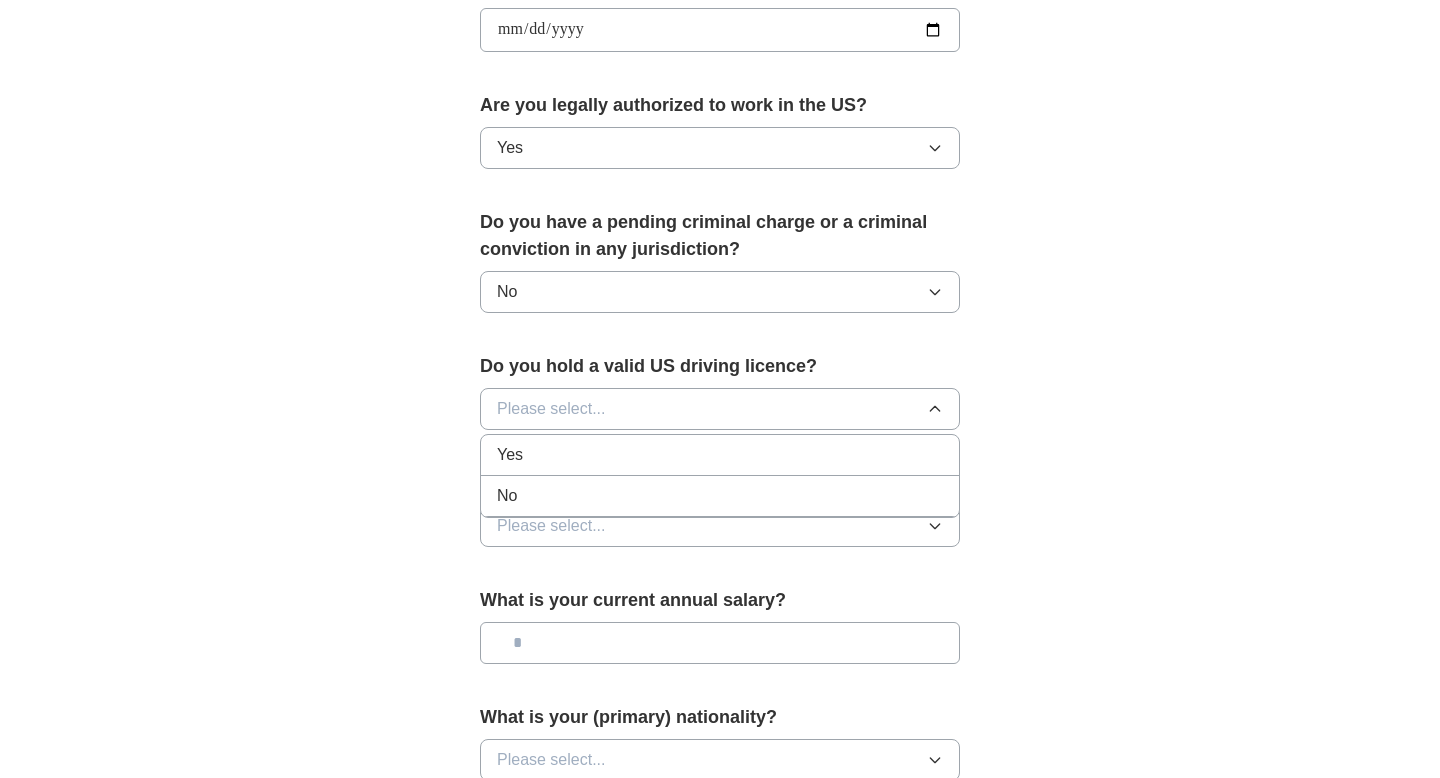 click on "Yes" at bounding box center [720, 455] 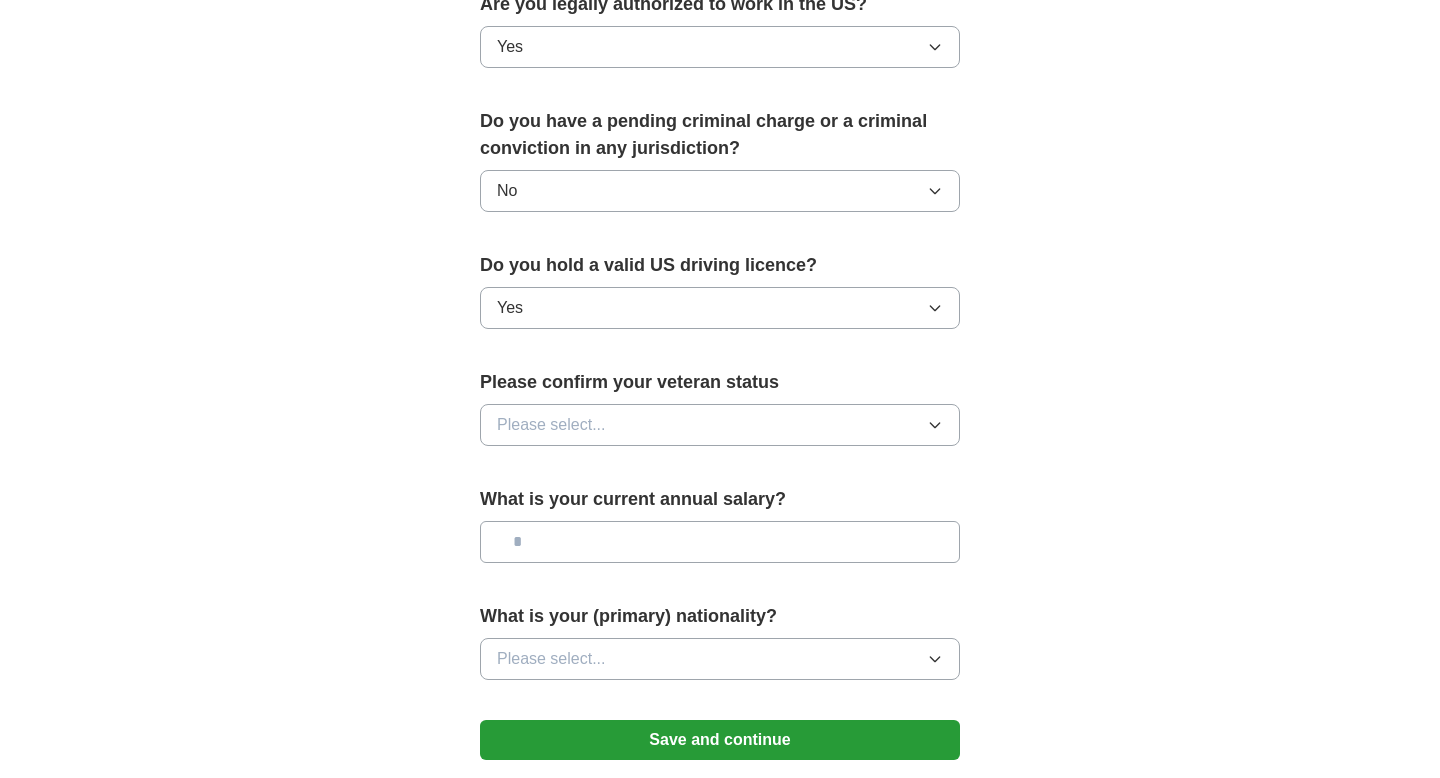 scroll, scrollTop: 1078, scrollLeft: 0, axis: vertical 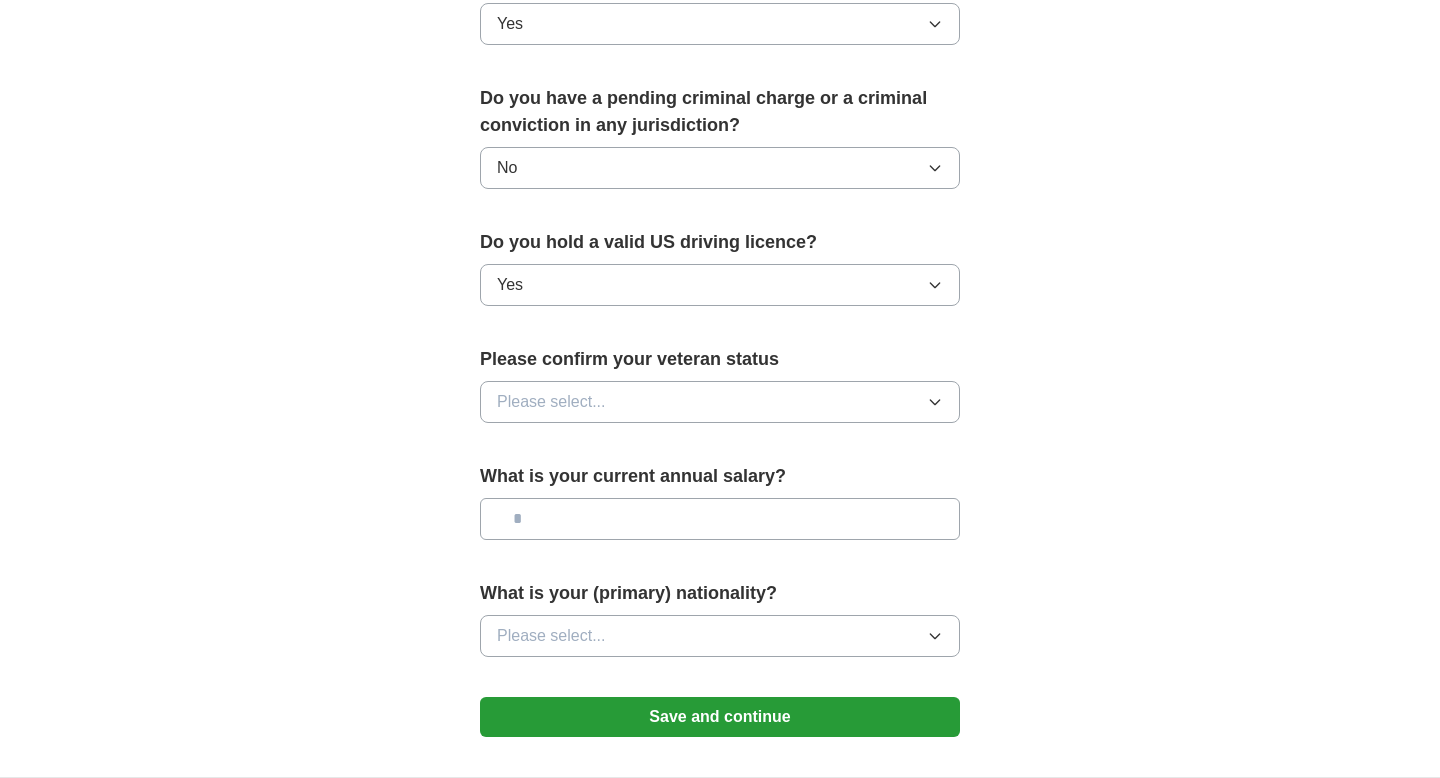 click on "Please select..." at bounding box center (551, 402) 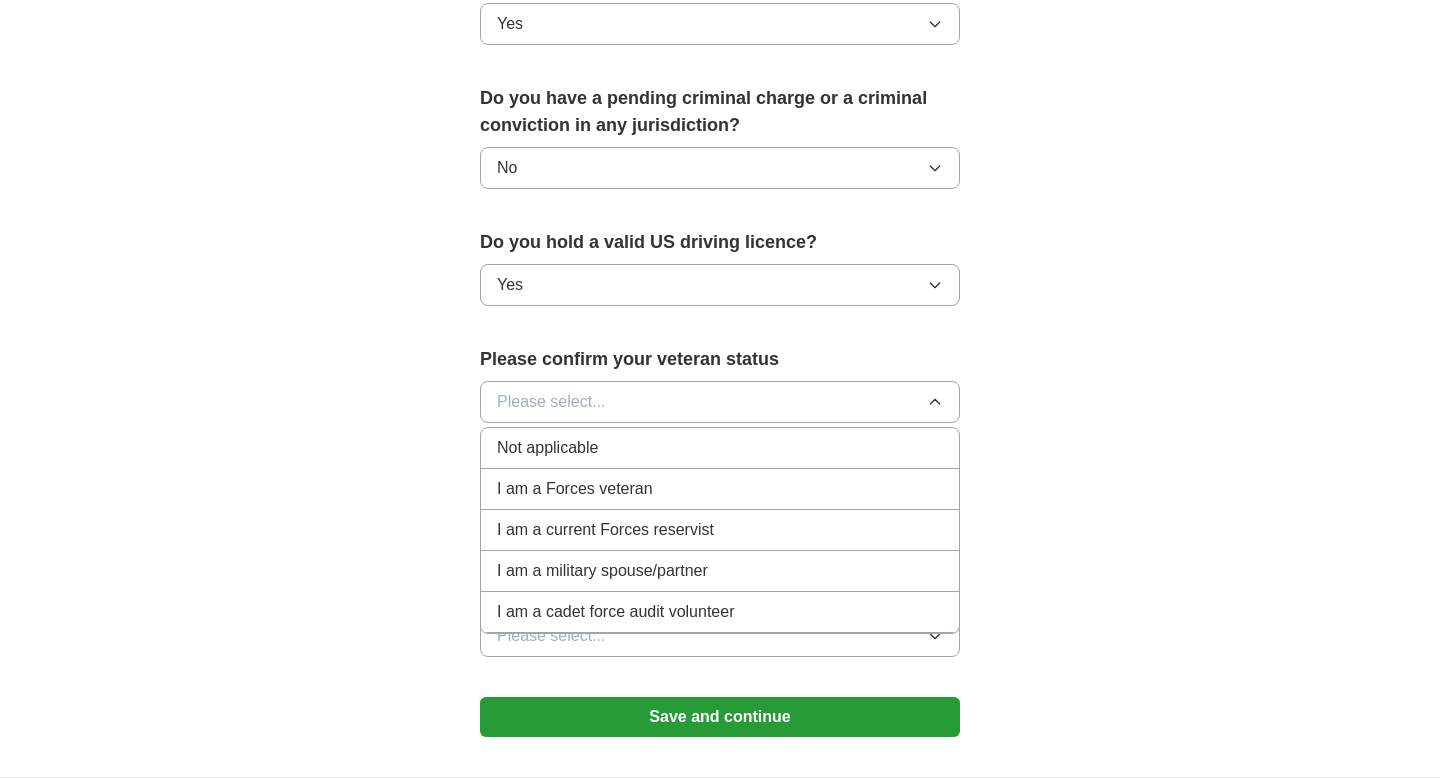 click on "Not applicable" at bounding box center [720, 448] 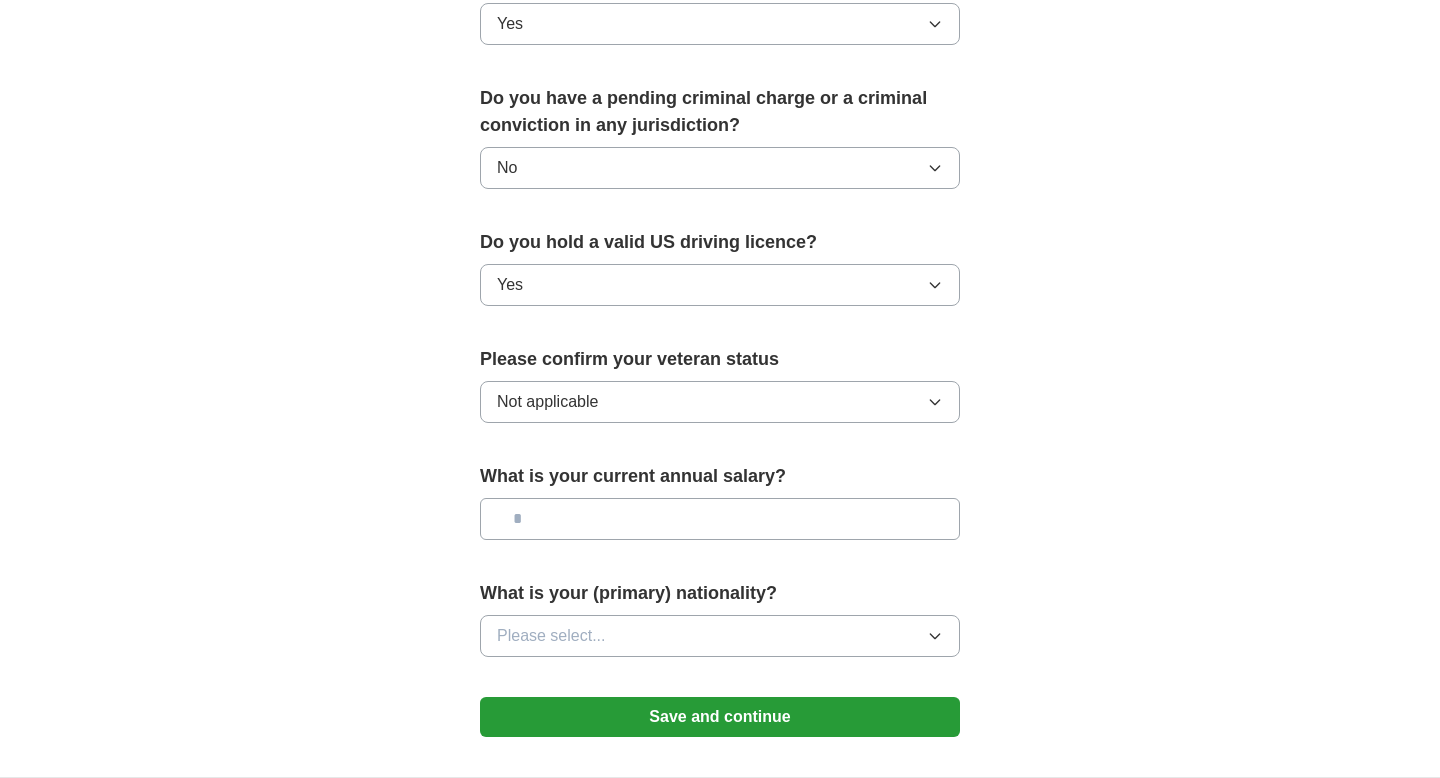 click at bounding box center [720, 519] 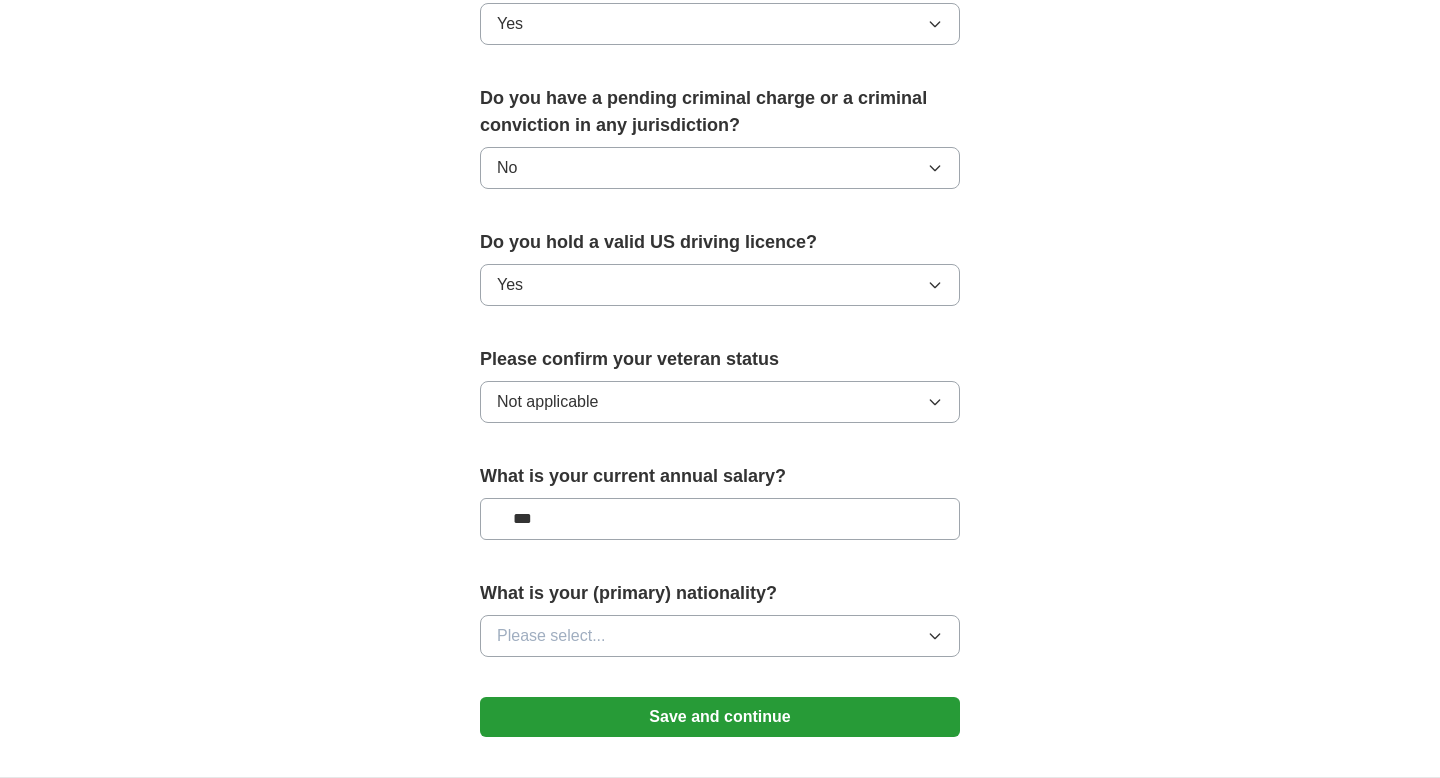 type on "**" 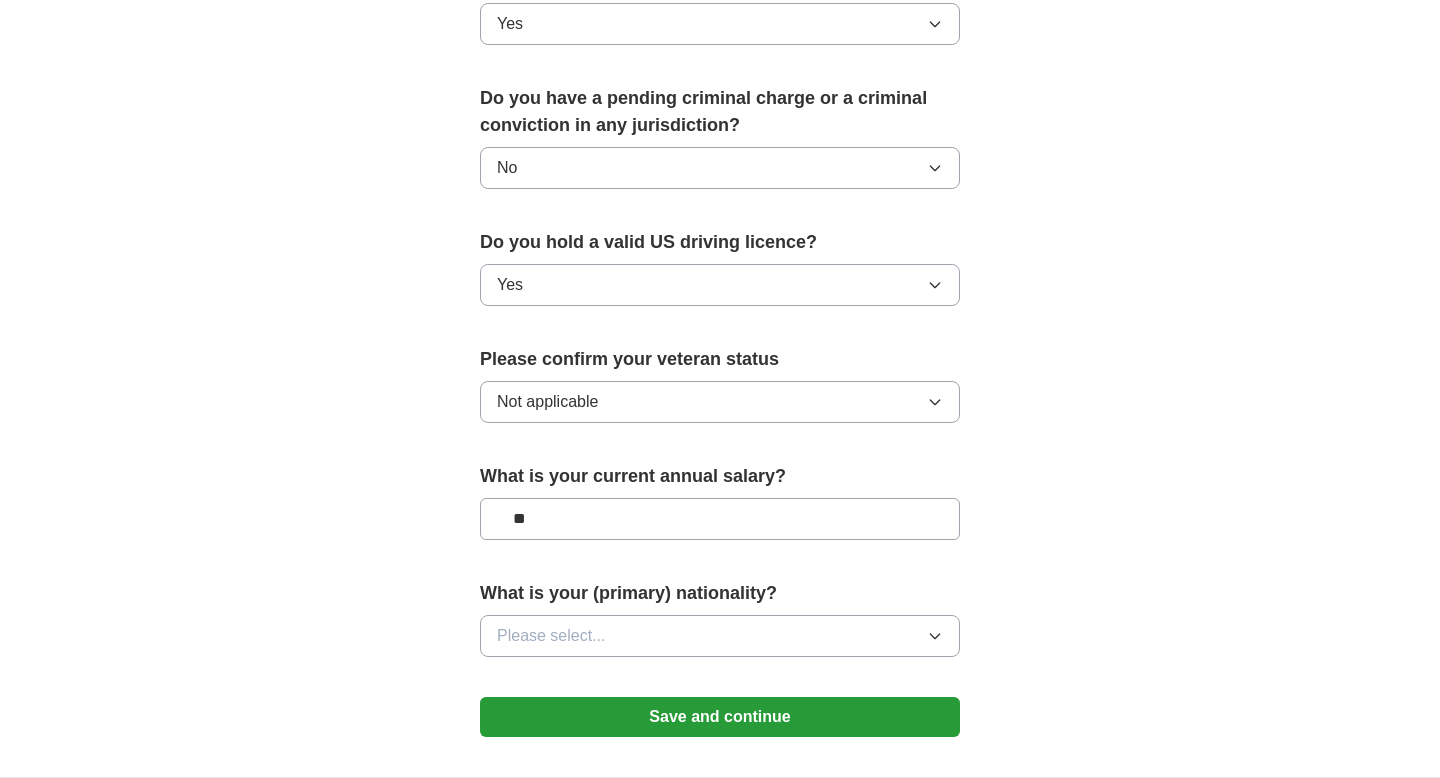 type 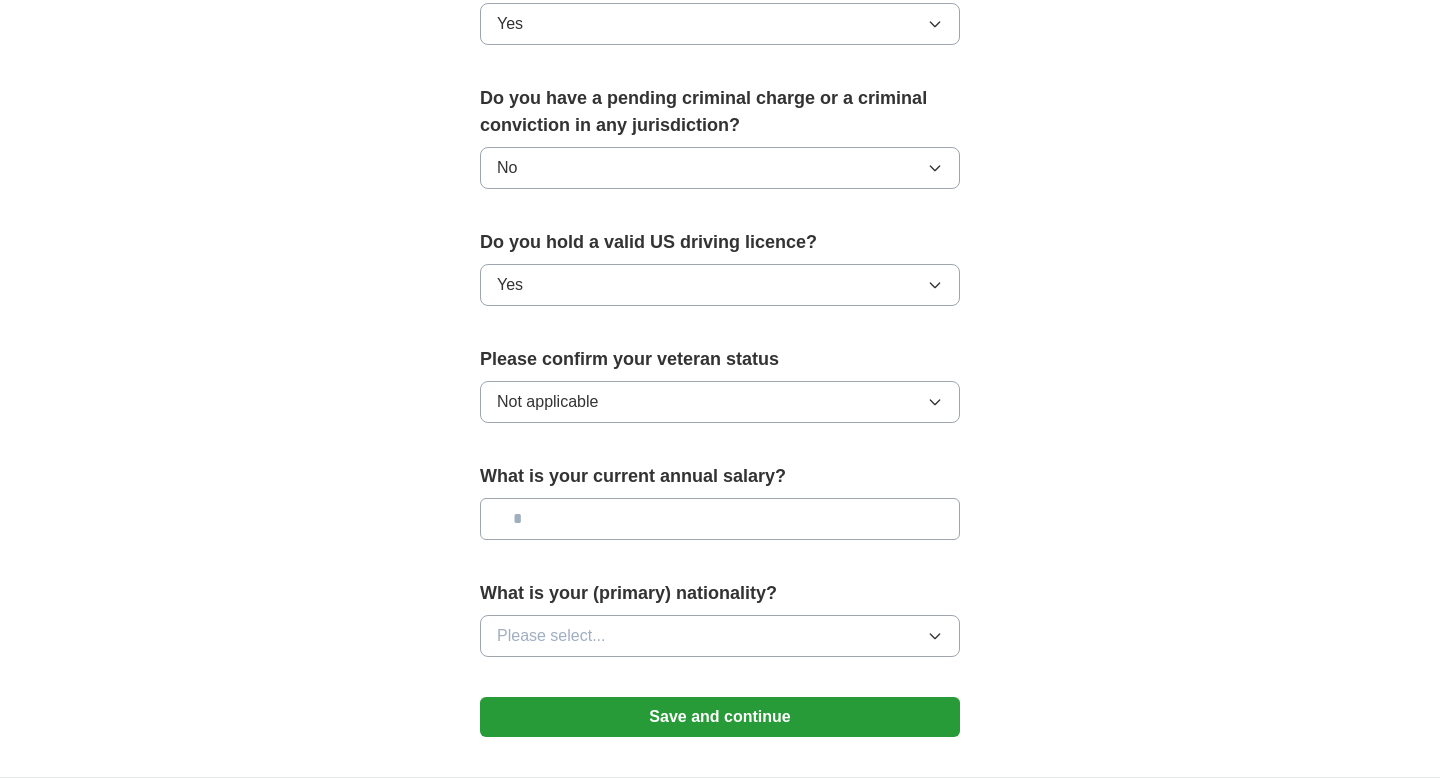click on "Please select..." at bounding box center [720, 636] 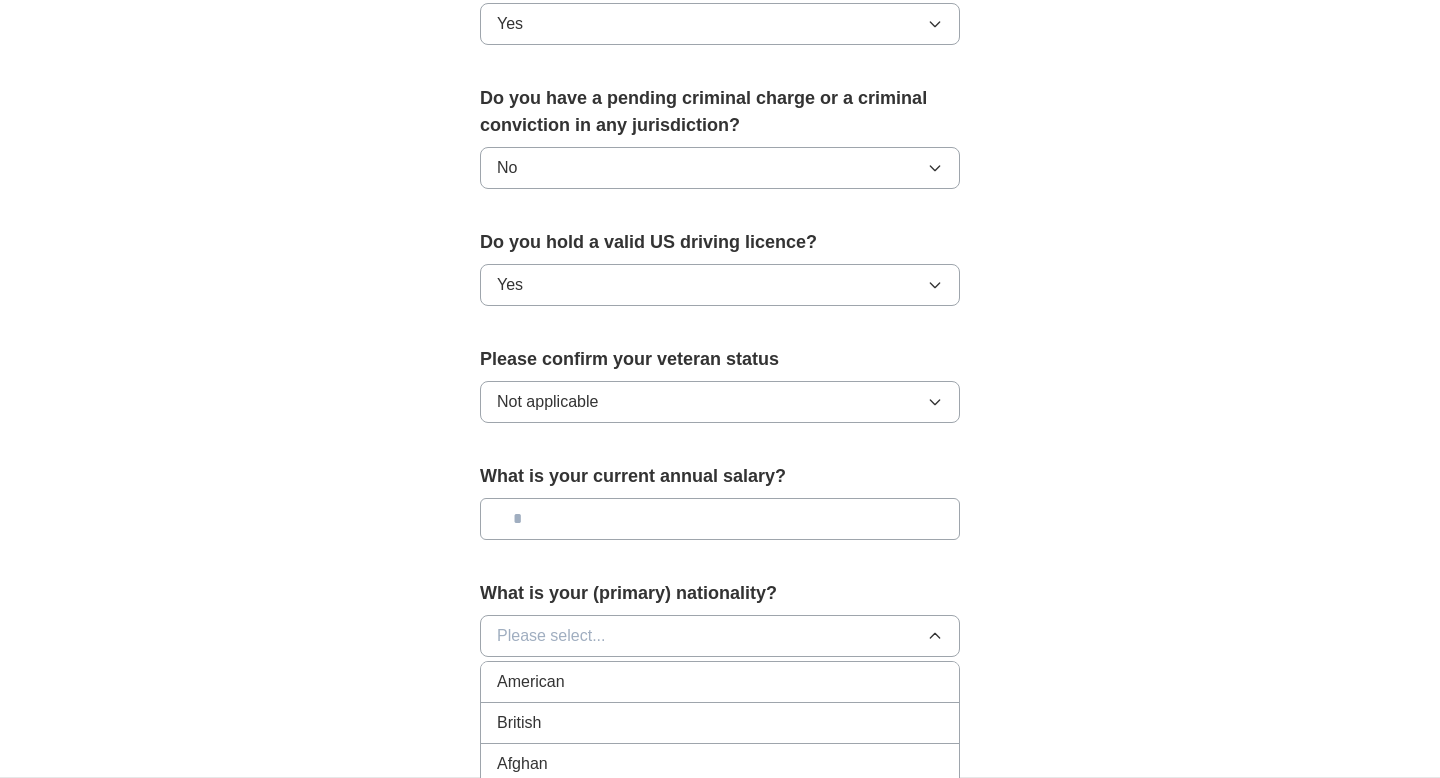 scroll, scrollTop: 1361, scrollLeft: 0, axis: vertical 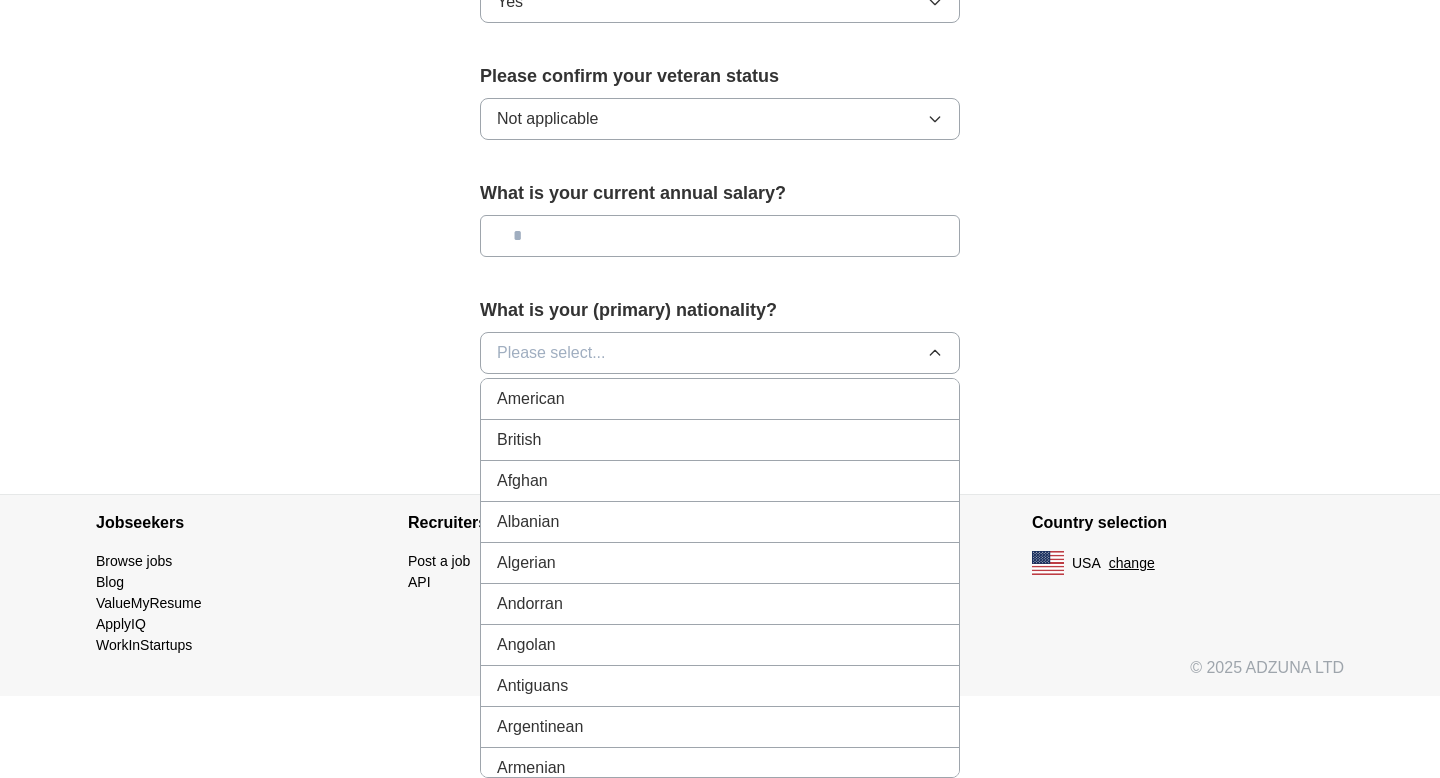 click on "American" at bounding box center [720, 399] 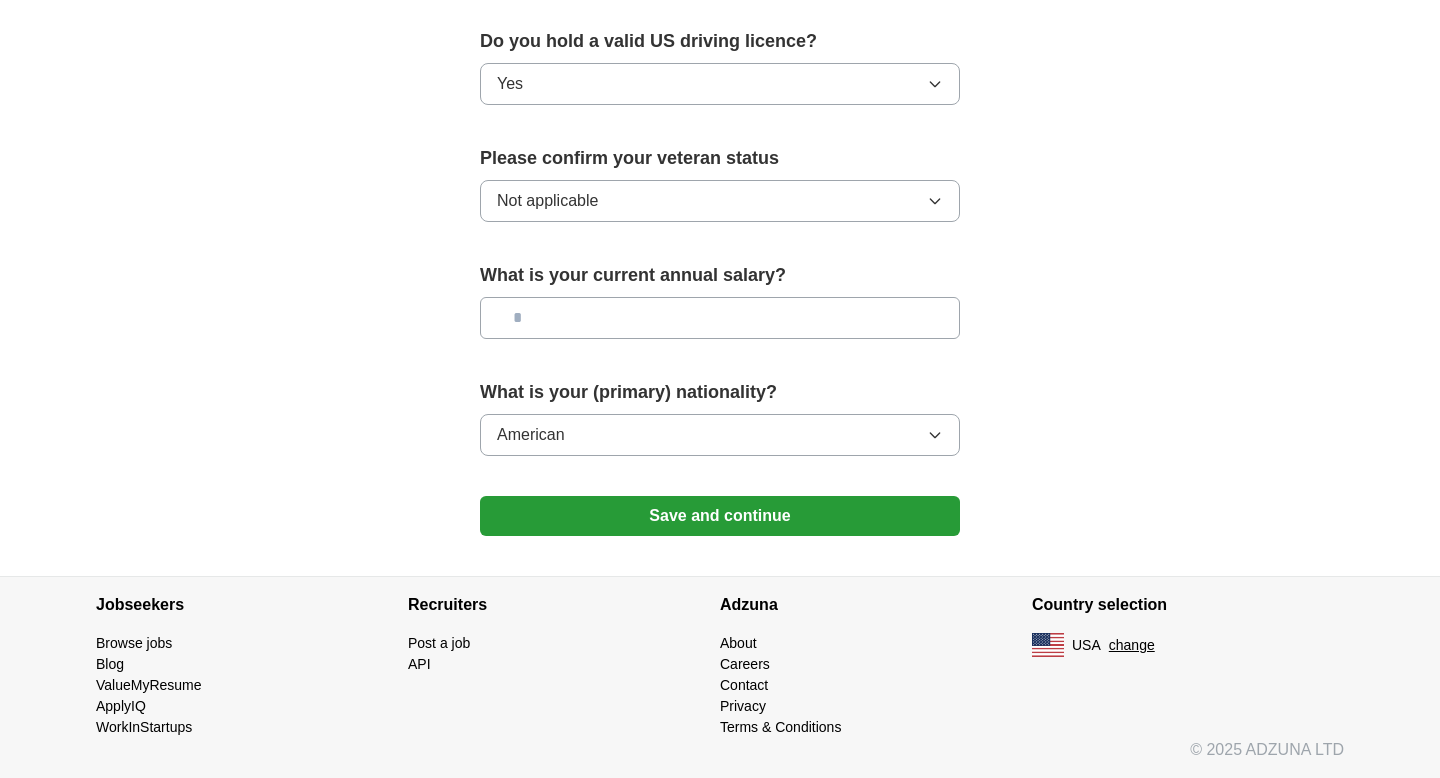 click on "Save and continue" at bounding box center (720, 516) 